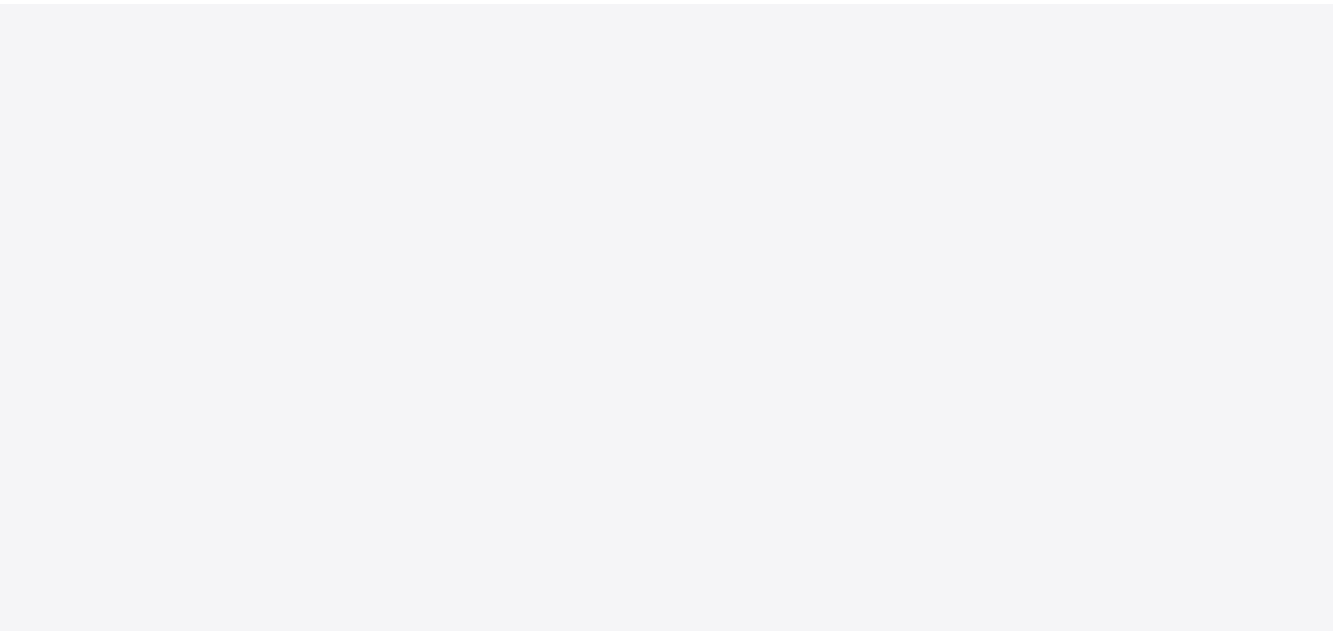 scroll, scrollTop: 0, scrollLeft: 0, axis: both 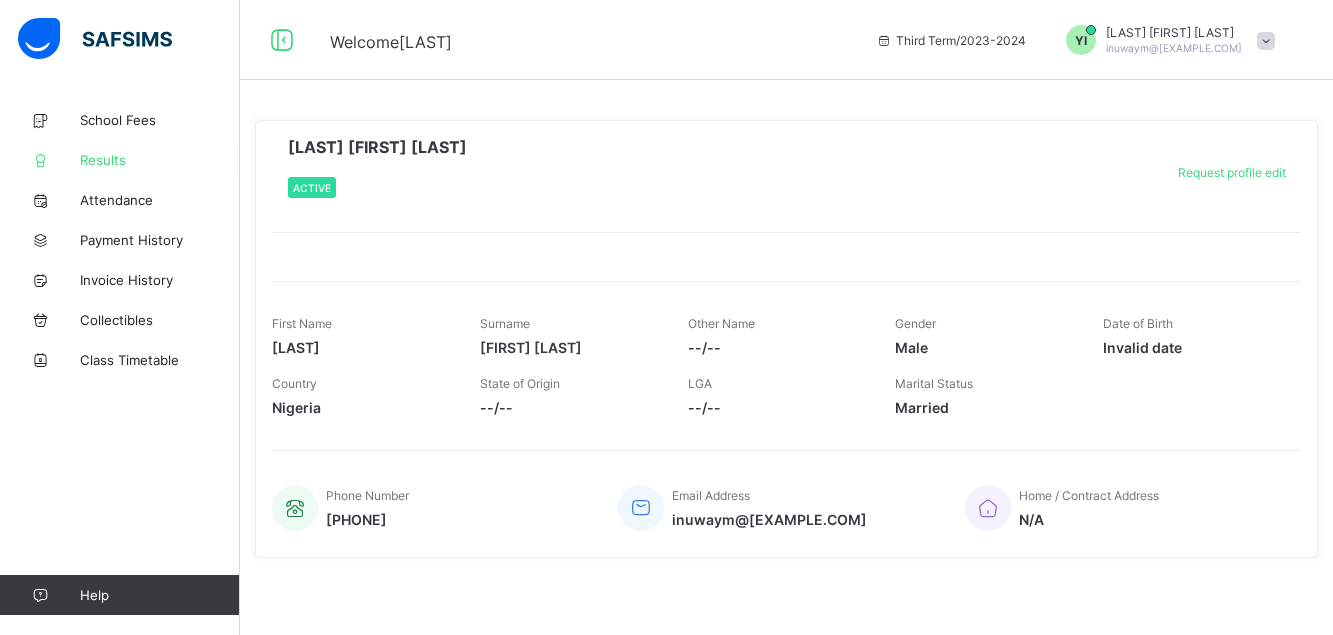 click on "Results" at bounding box center (120, 160) 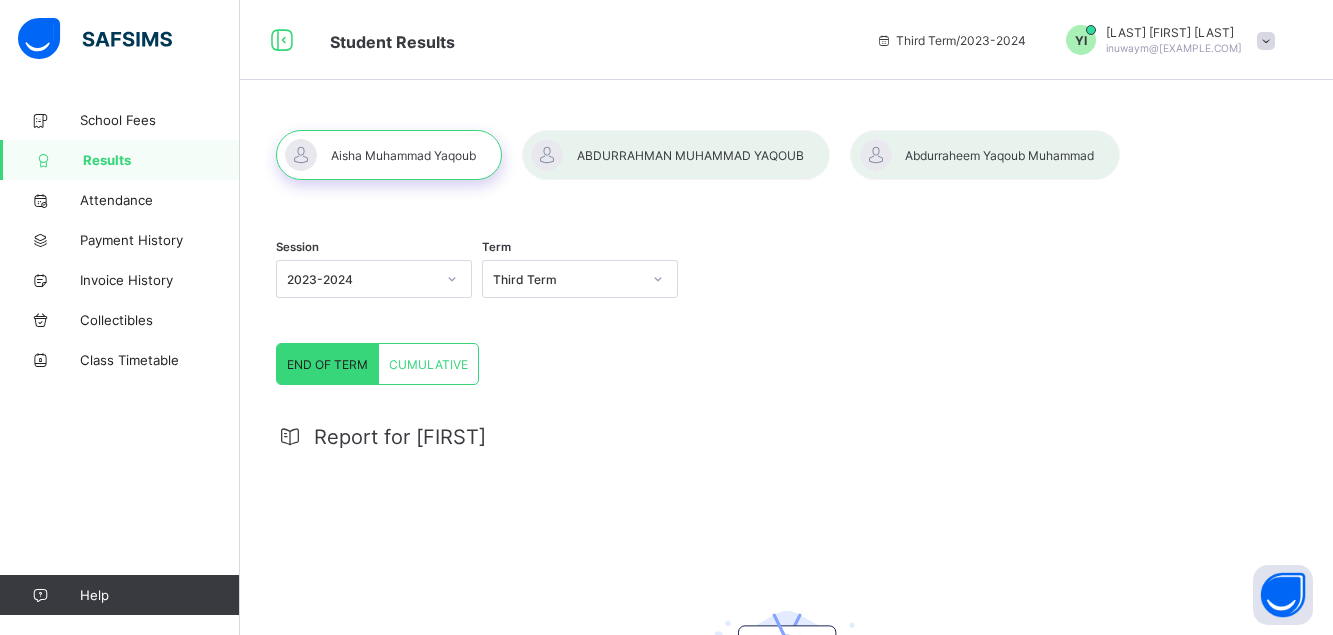 click on "2023-2024" at bounding box center [361, 279] 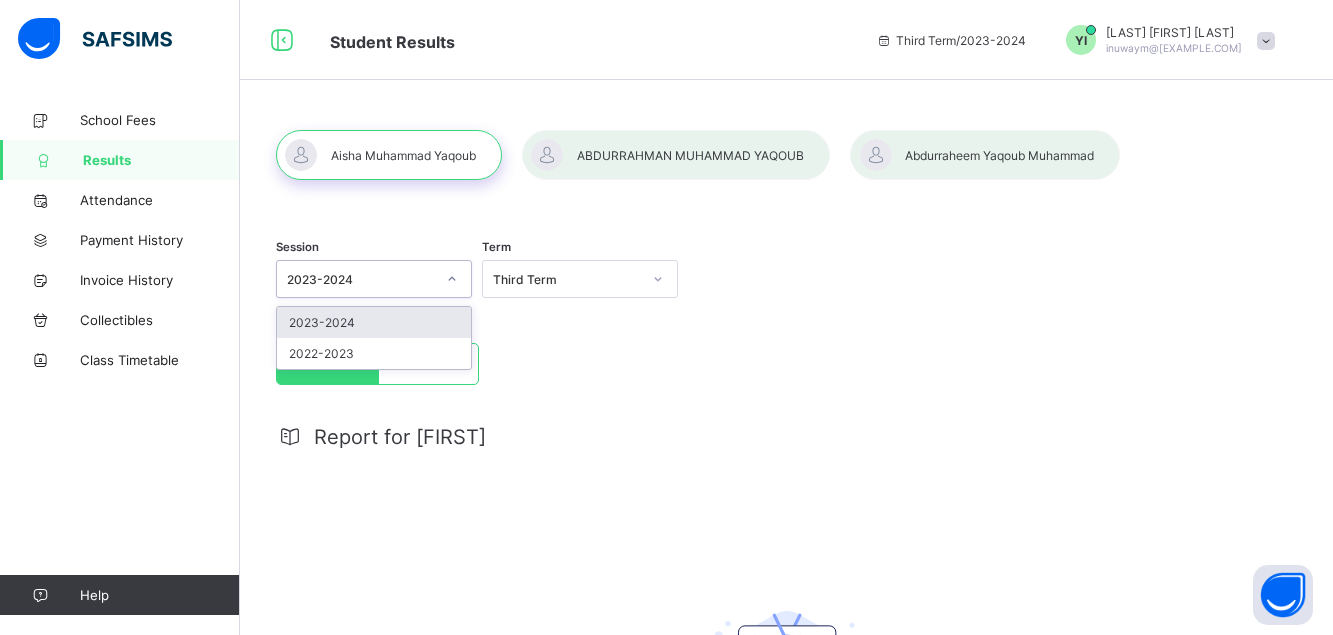 click on "2023-2024" at bounding box center [374, 322] 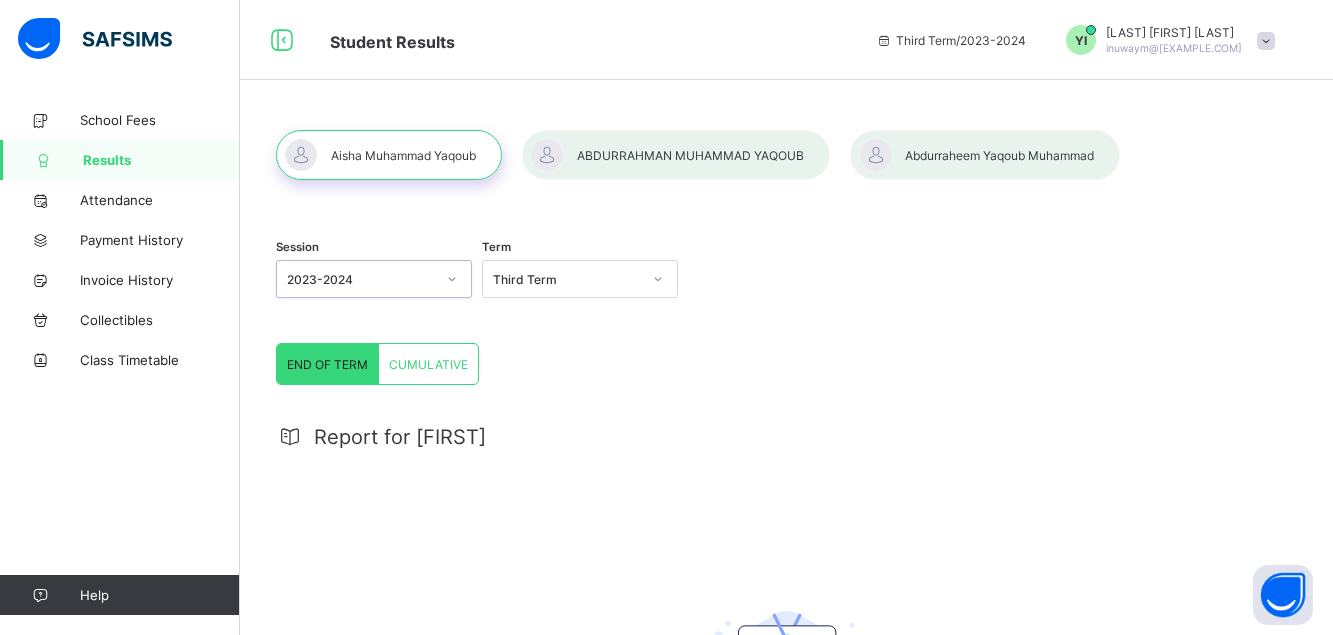 click at bounding box center [676, 155] 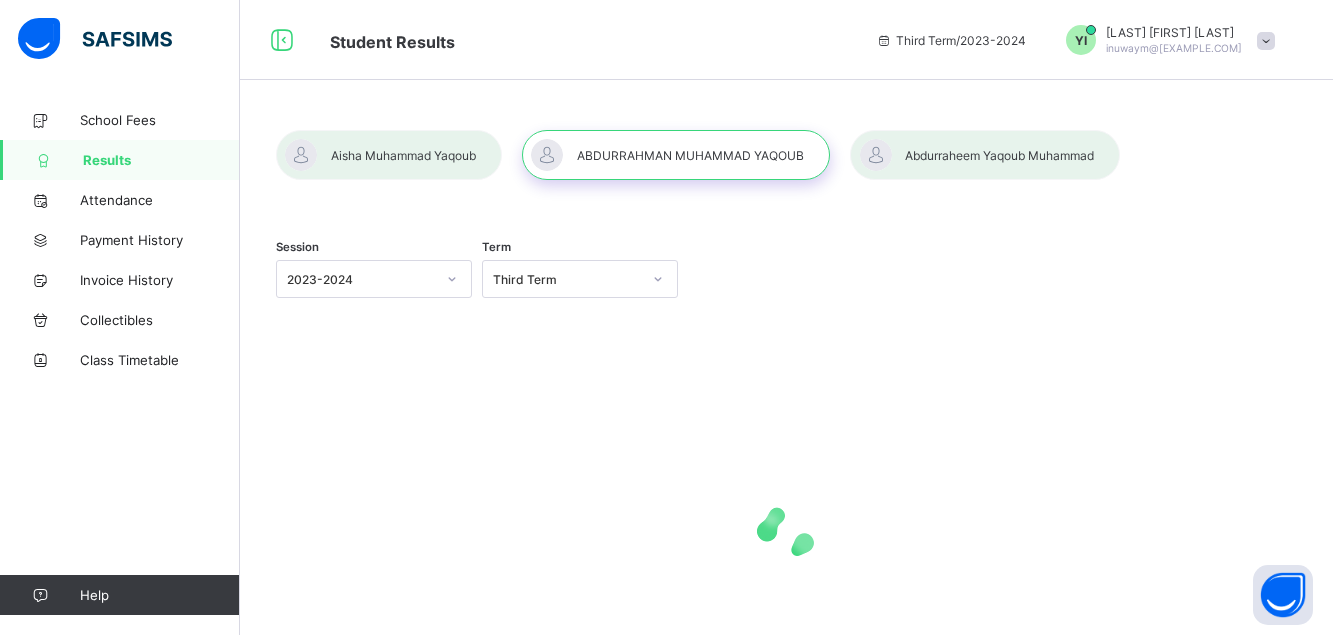click at bounding box center [389, 155] 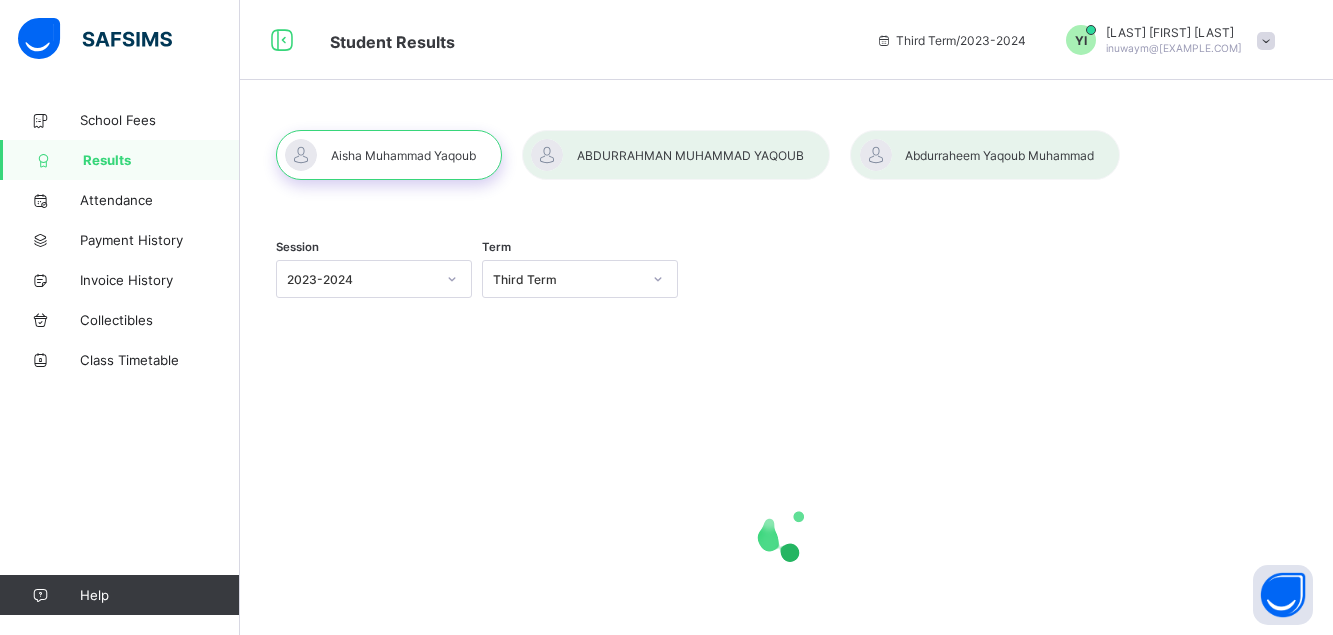 click on "Third Term" at bounding box center (567, 279) 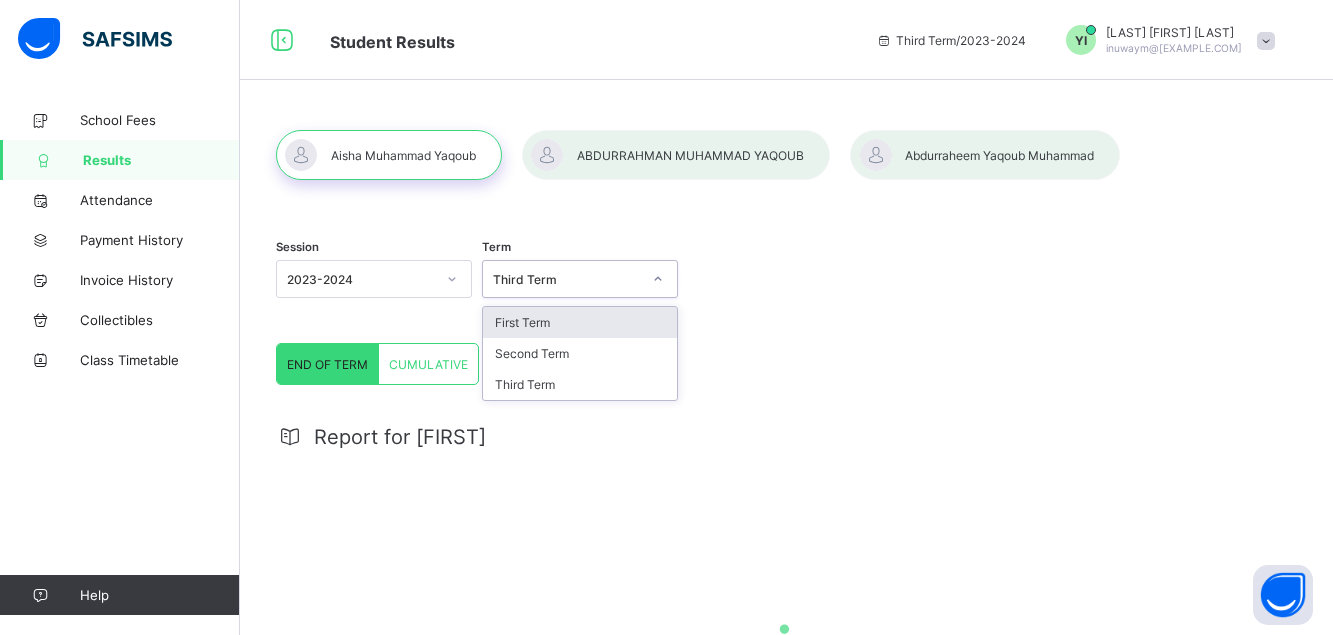 click on "First Term" at bounding box center (580, 322) 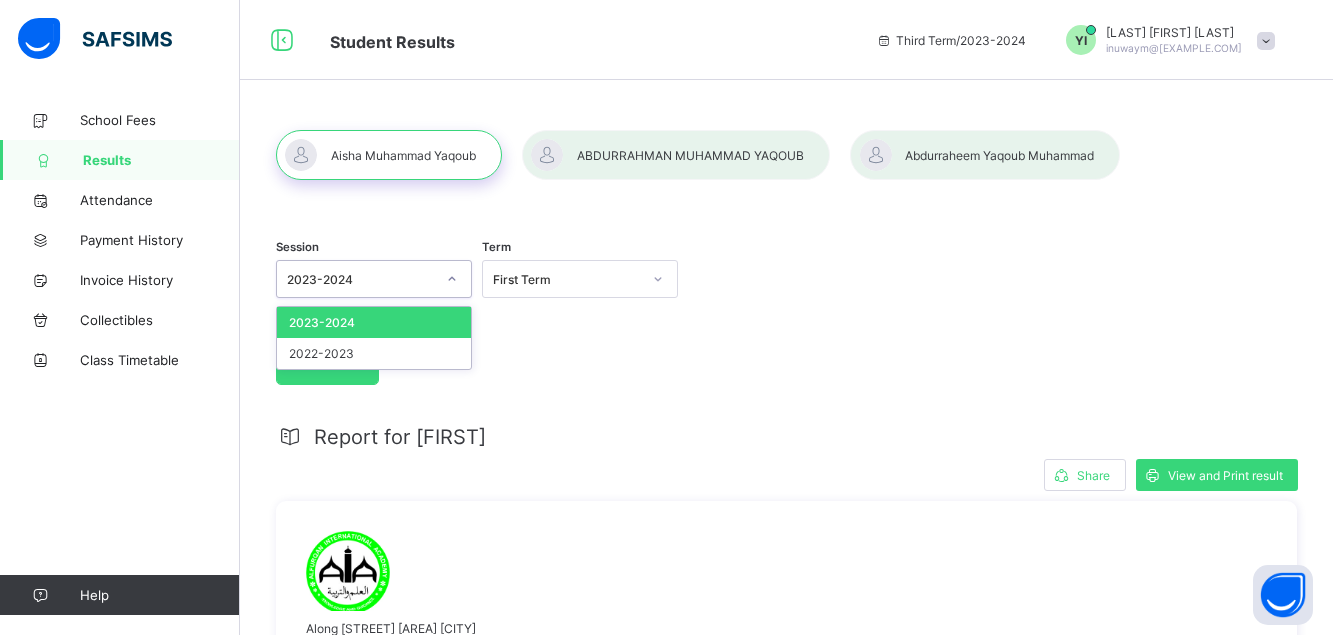 click 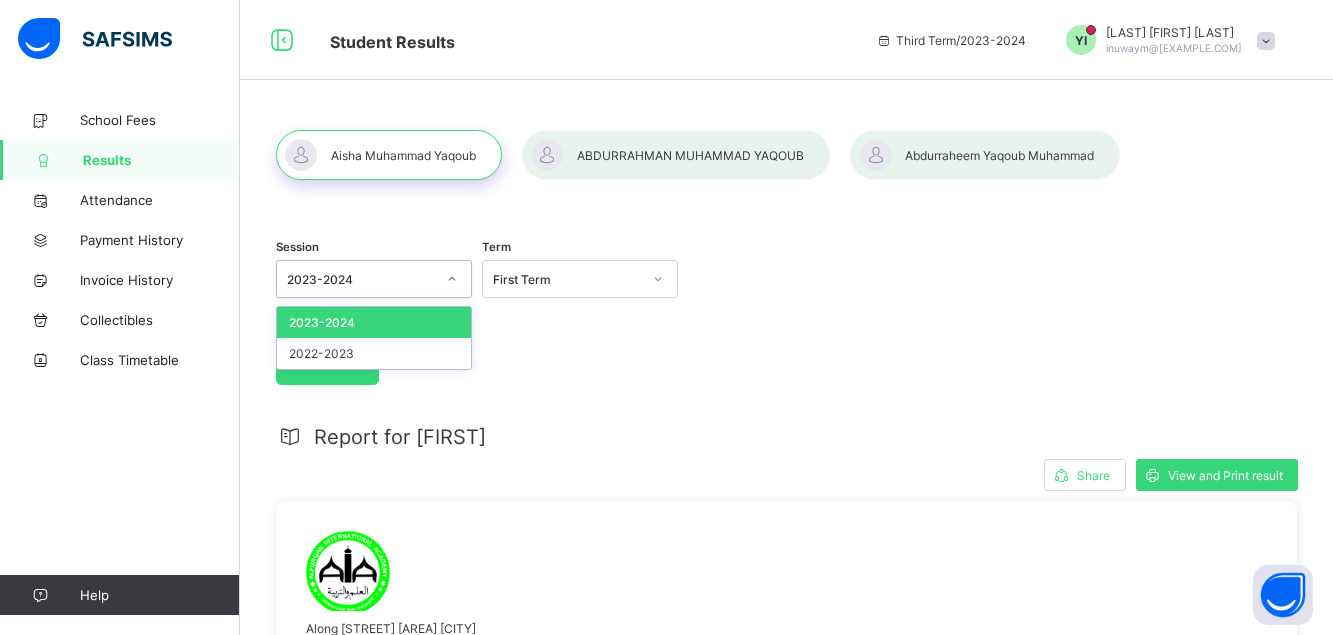click at bounding box center [676, 155] 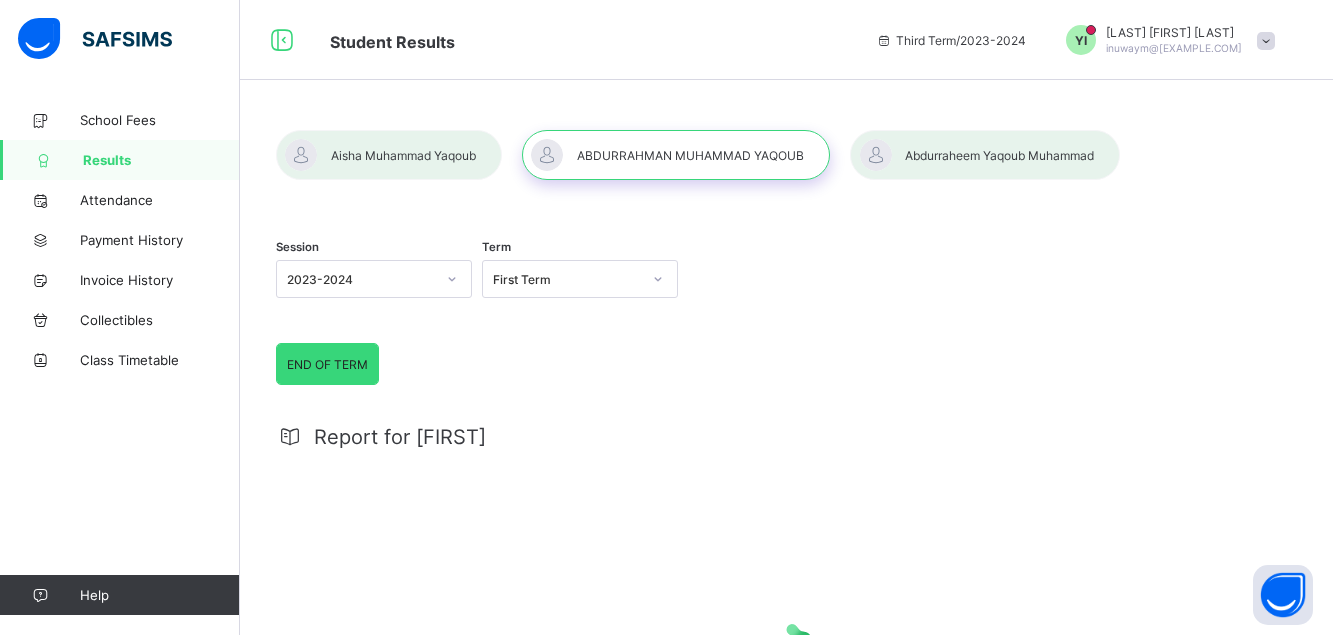 click 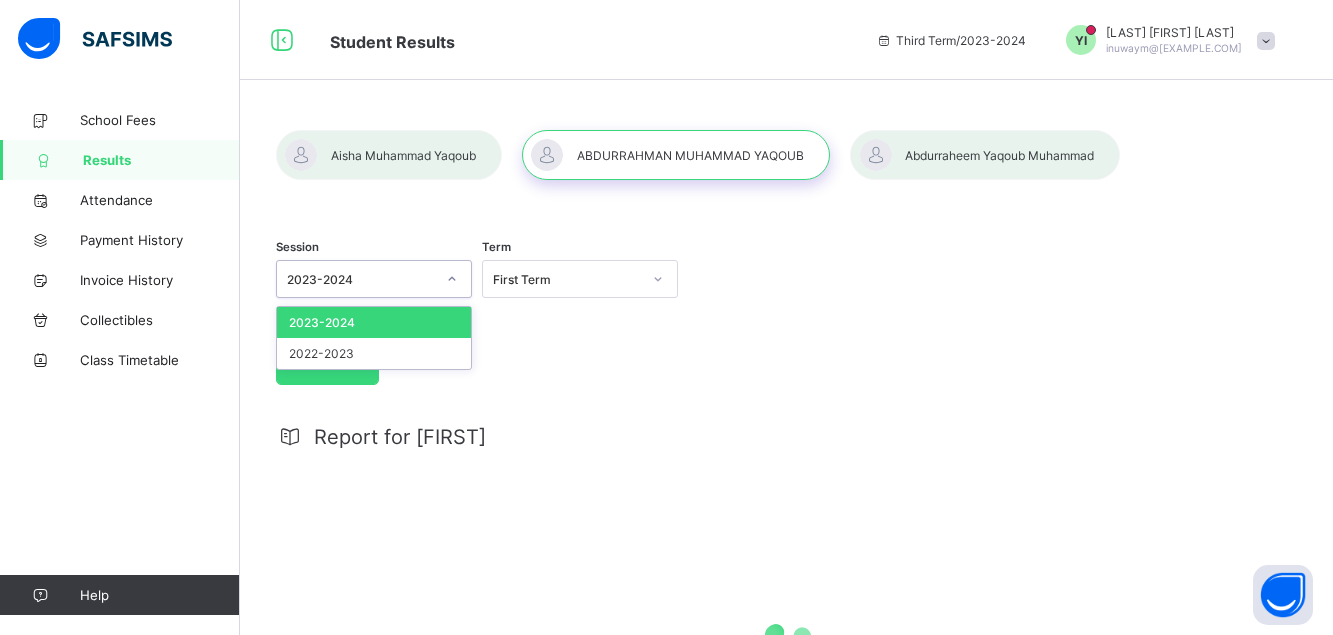 click on "2023-2024" at bounding box center (374, 322) 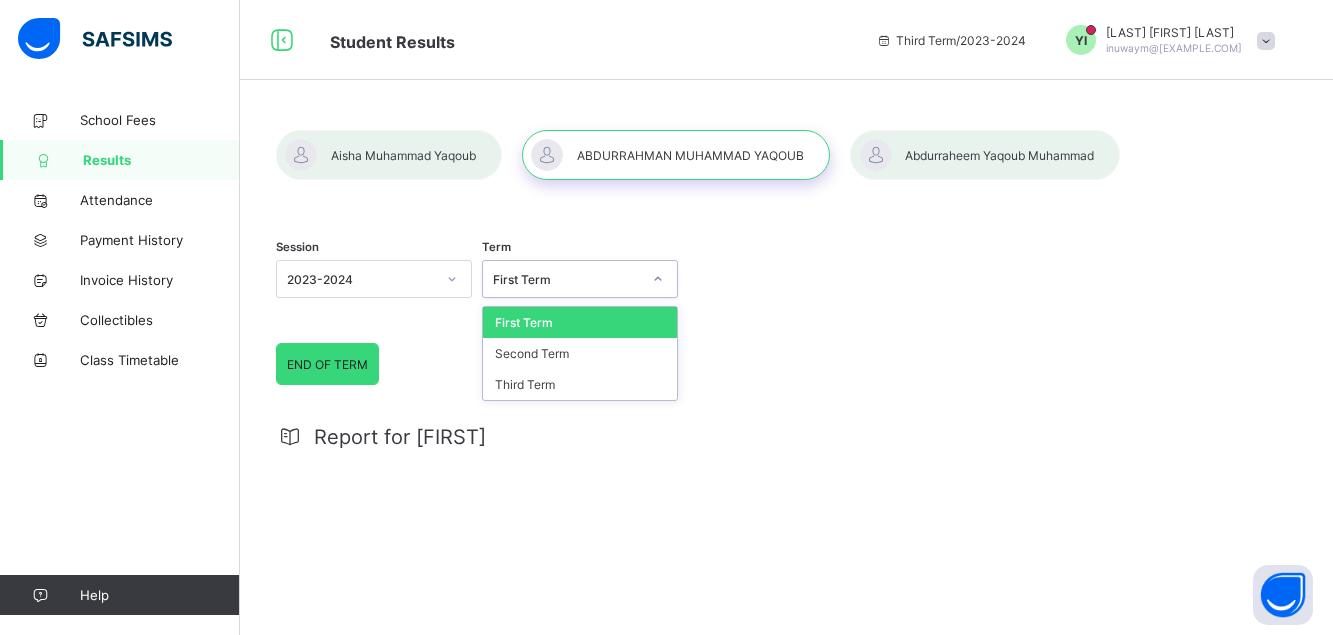 click 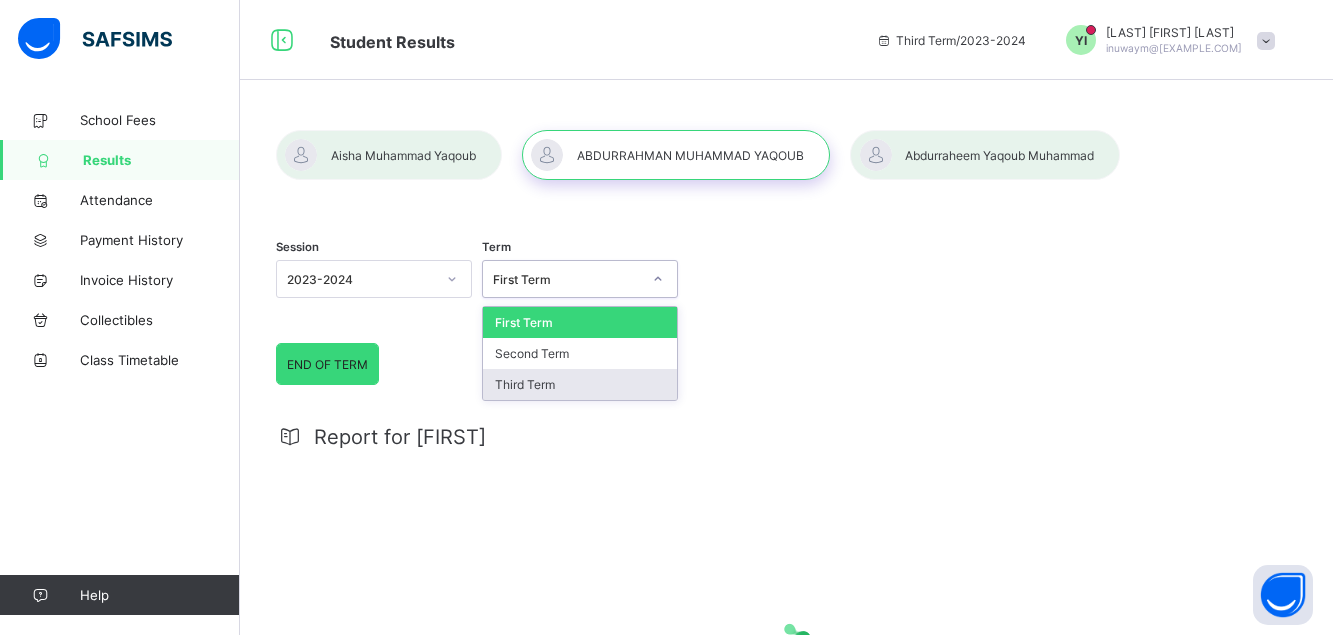 click on "First Term Second Term Third Term" at bounding box center (580, 353) 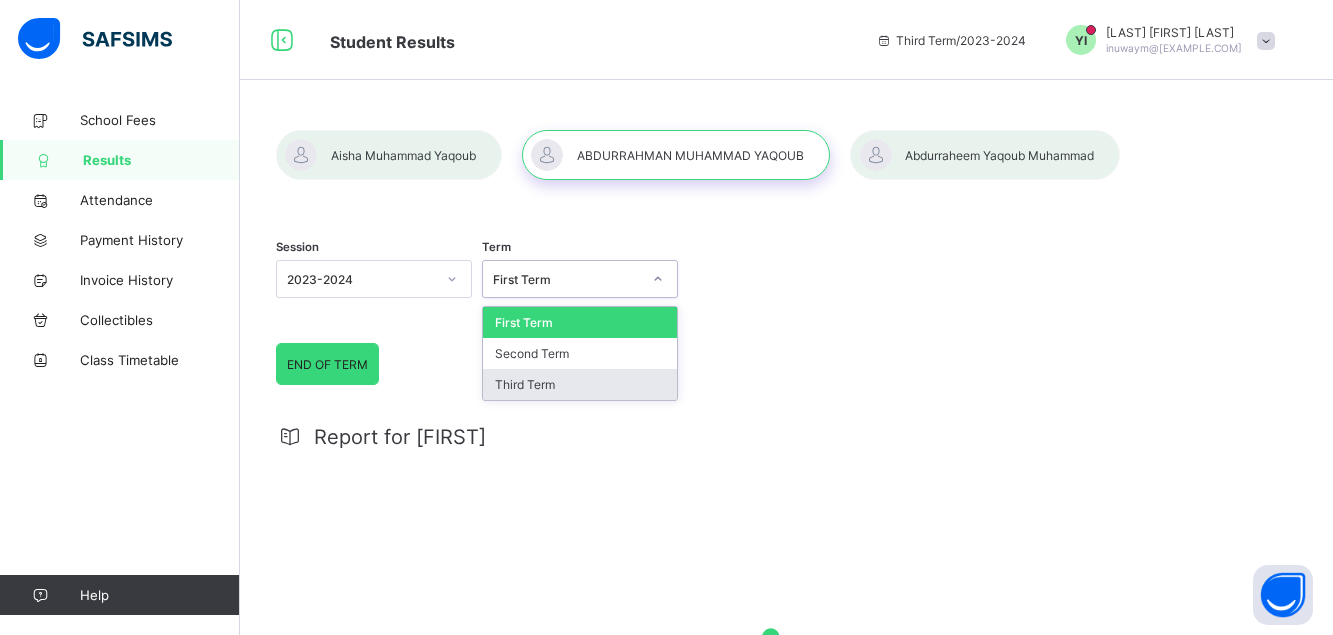 click on "First Term Second Term Third Term" at bounding box center [580, 353] 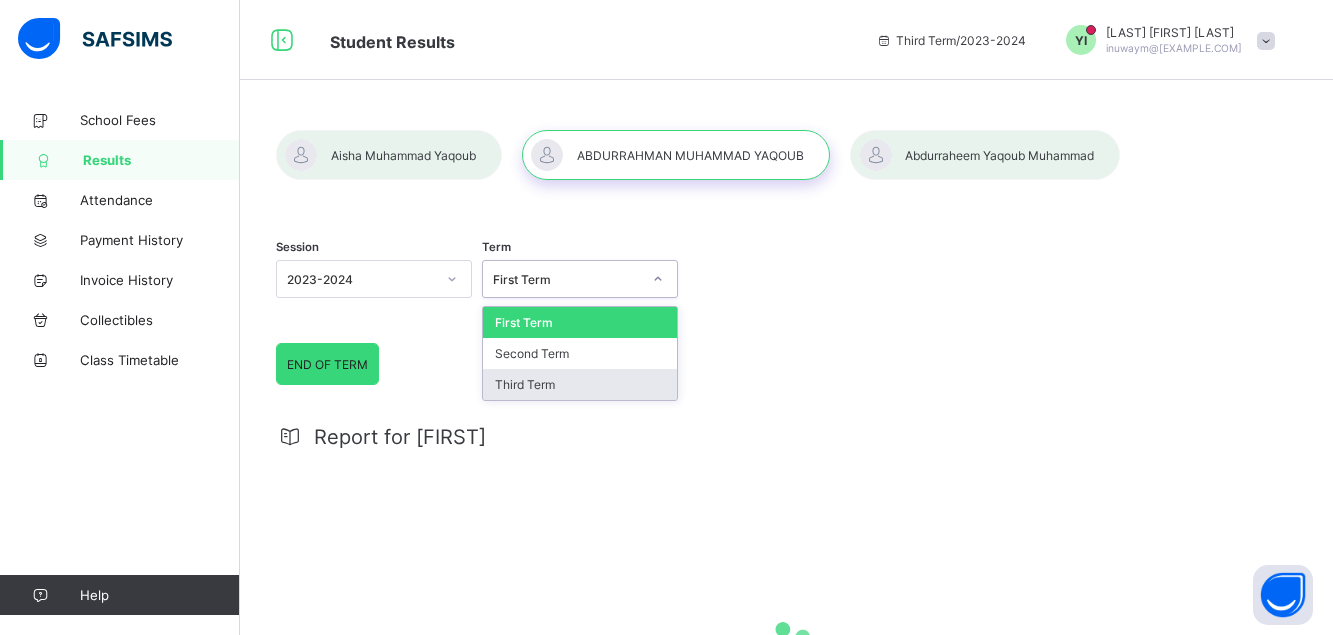 click on "Third Term" at bounding box center (580, 384) 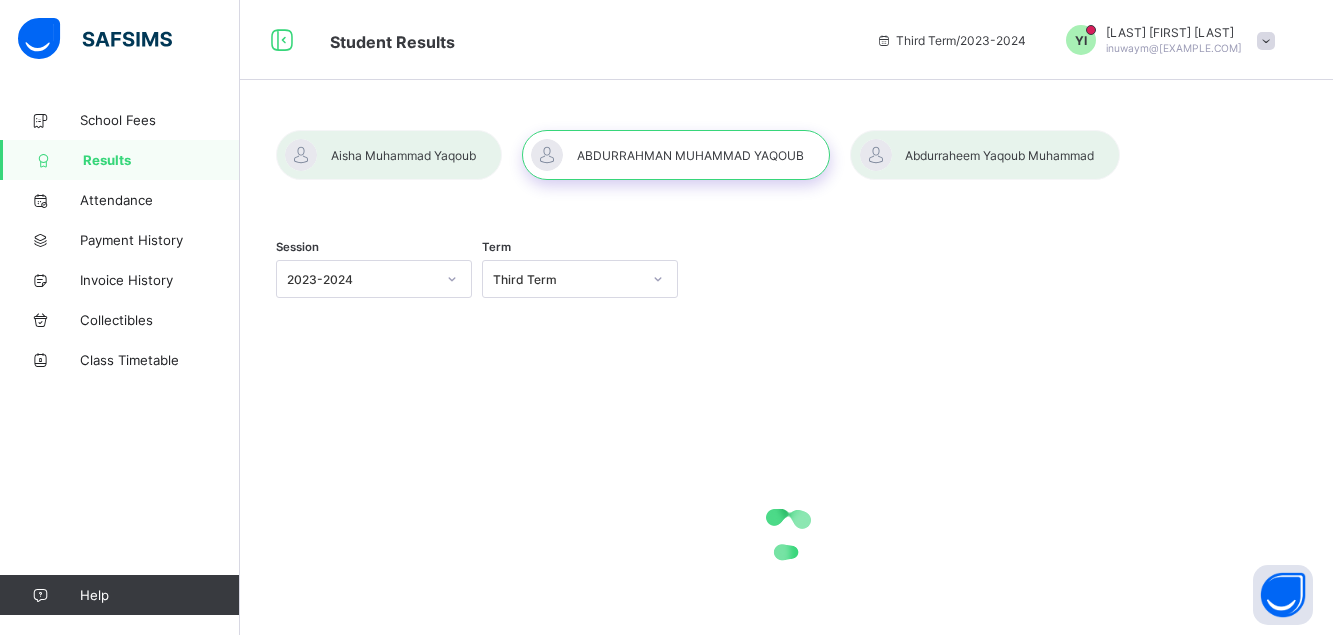 click at bounding box center (985, 155) 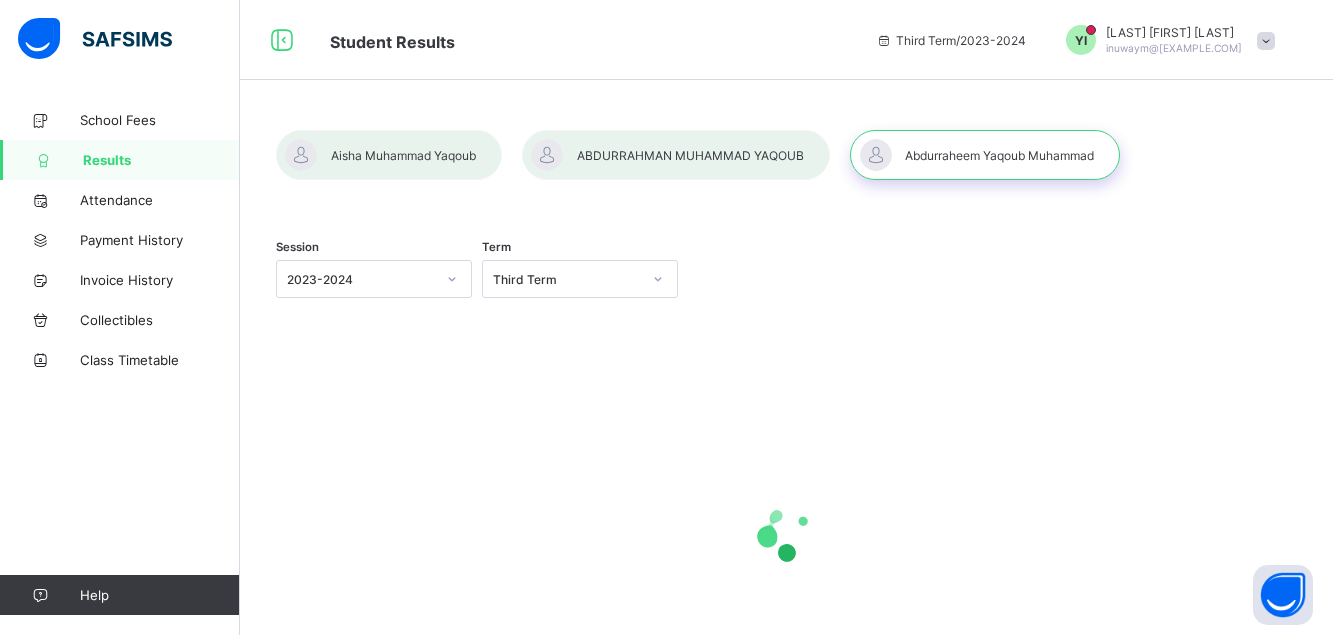 click at bounding box center [985, 155] 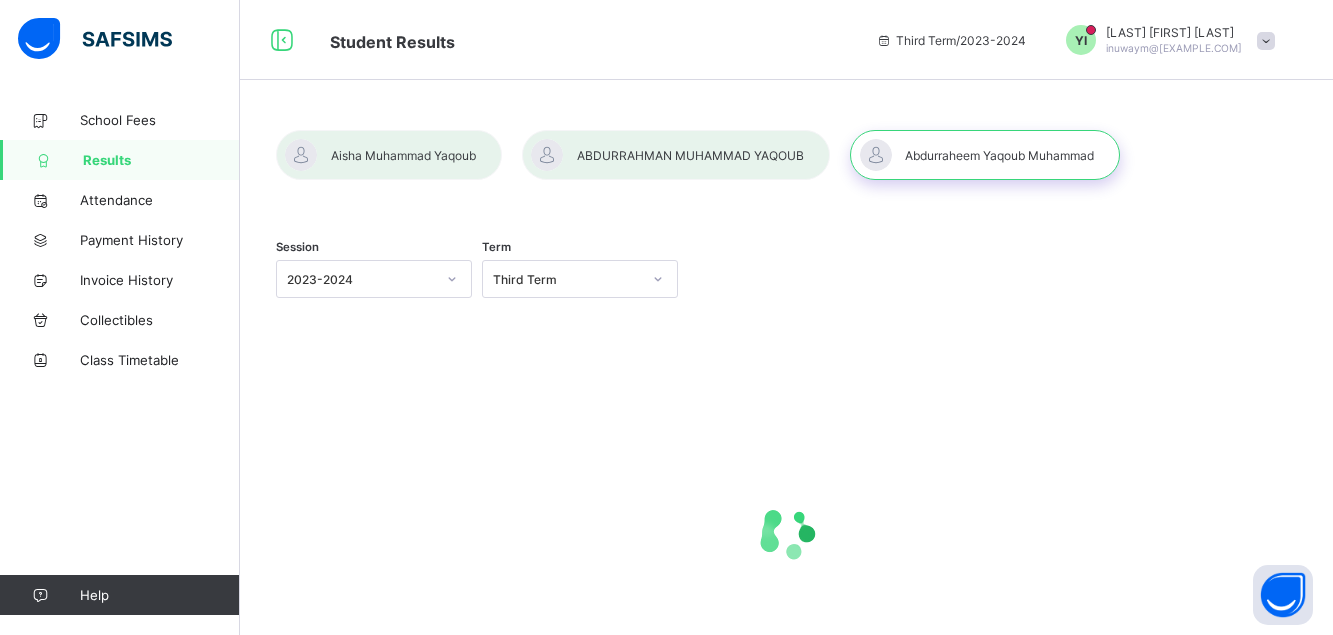 click 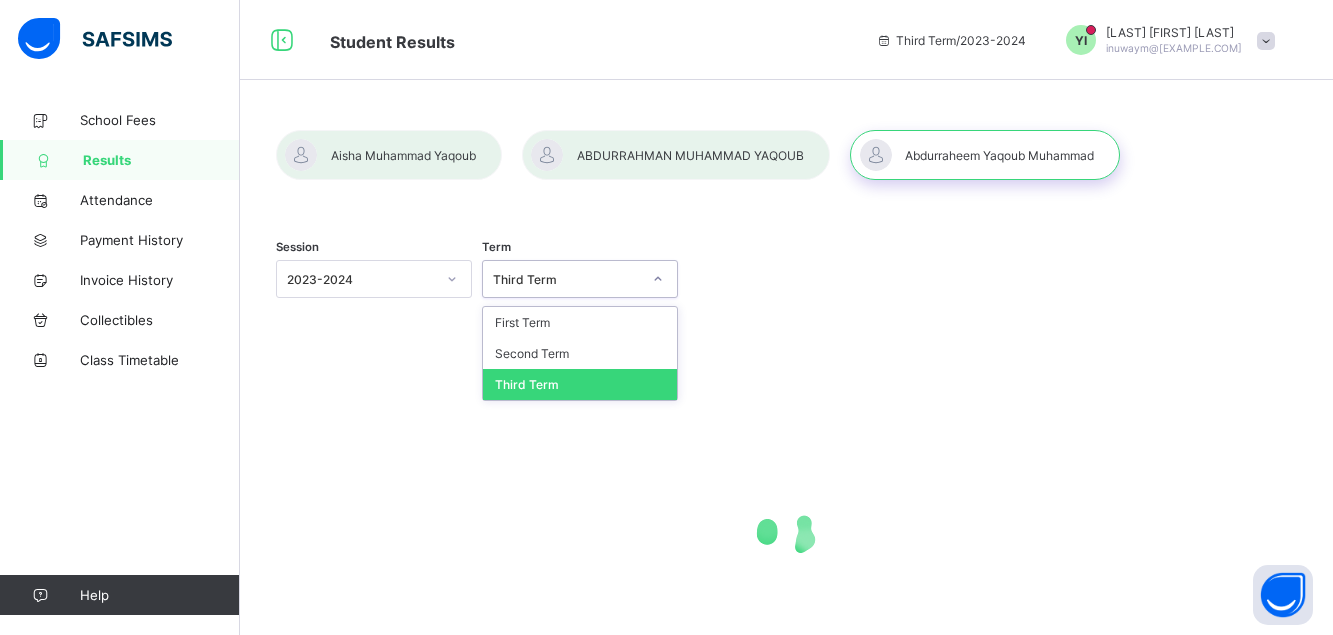 click on "Third Term" at bounding box center [580, 384] 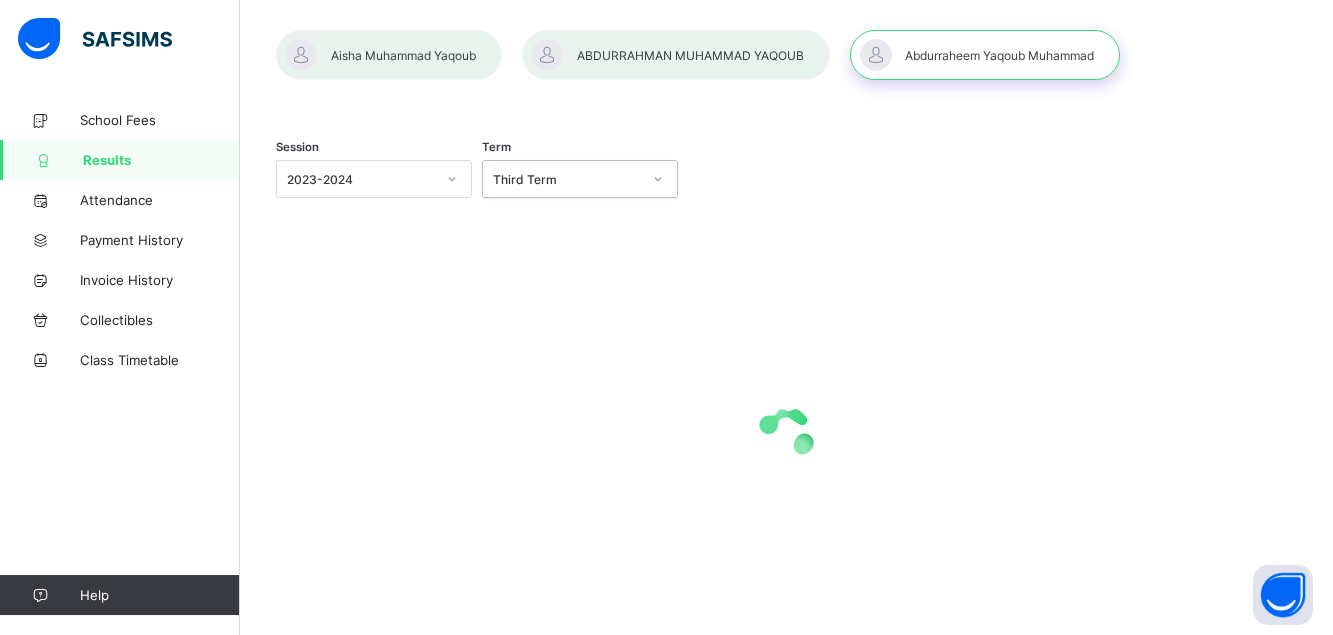scroll, scrollTop: 118, scrollLeft: 0, axis: vertical 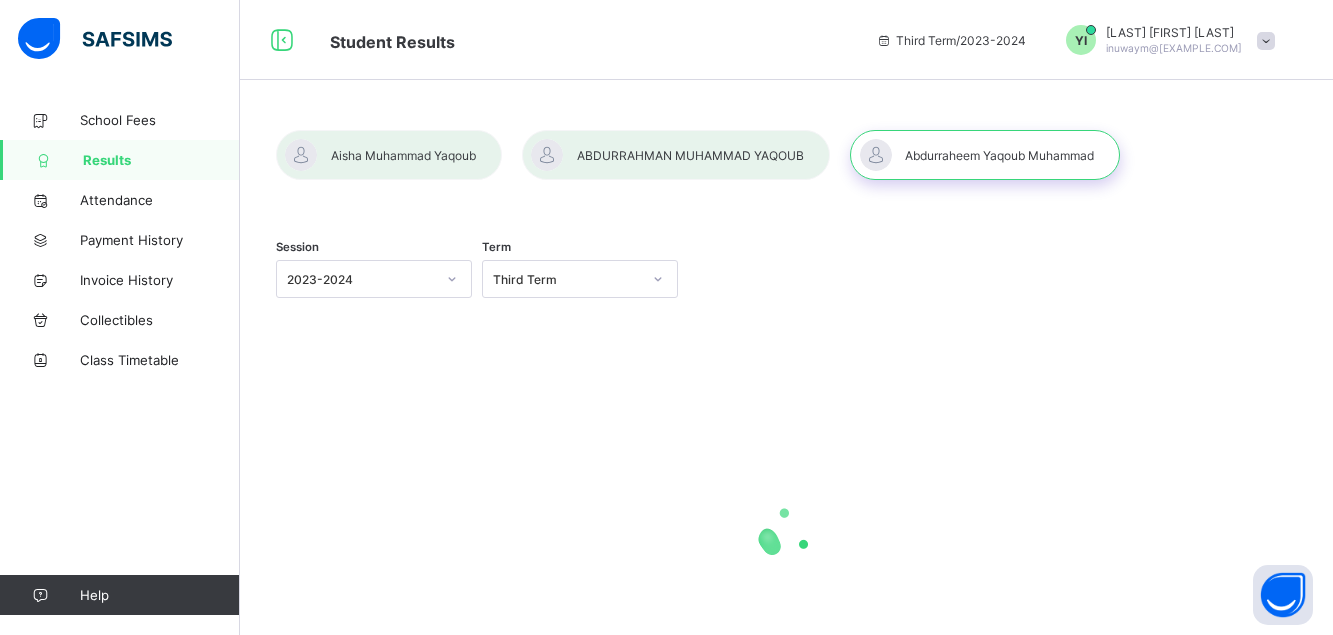 click at bounding box center [1266, 41] 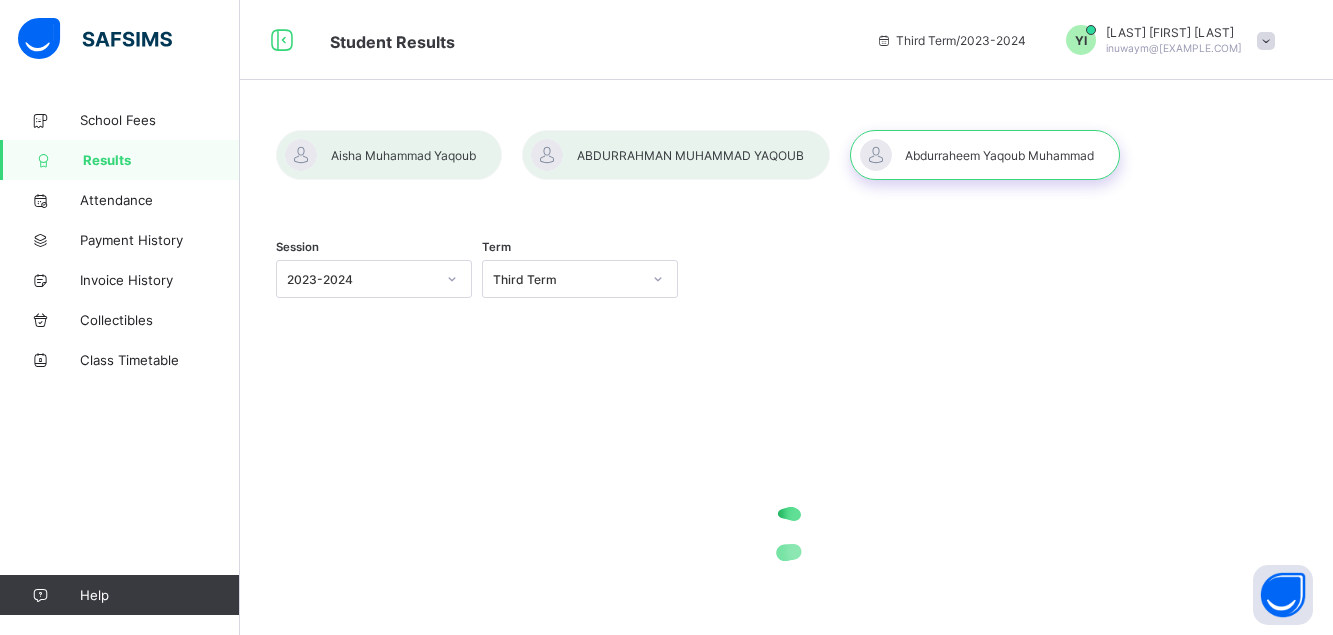 click at bounding box center (786, 533) 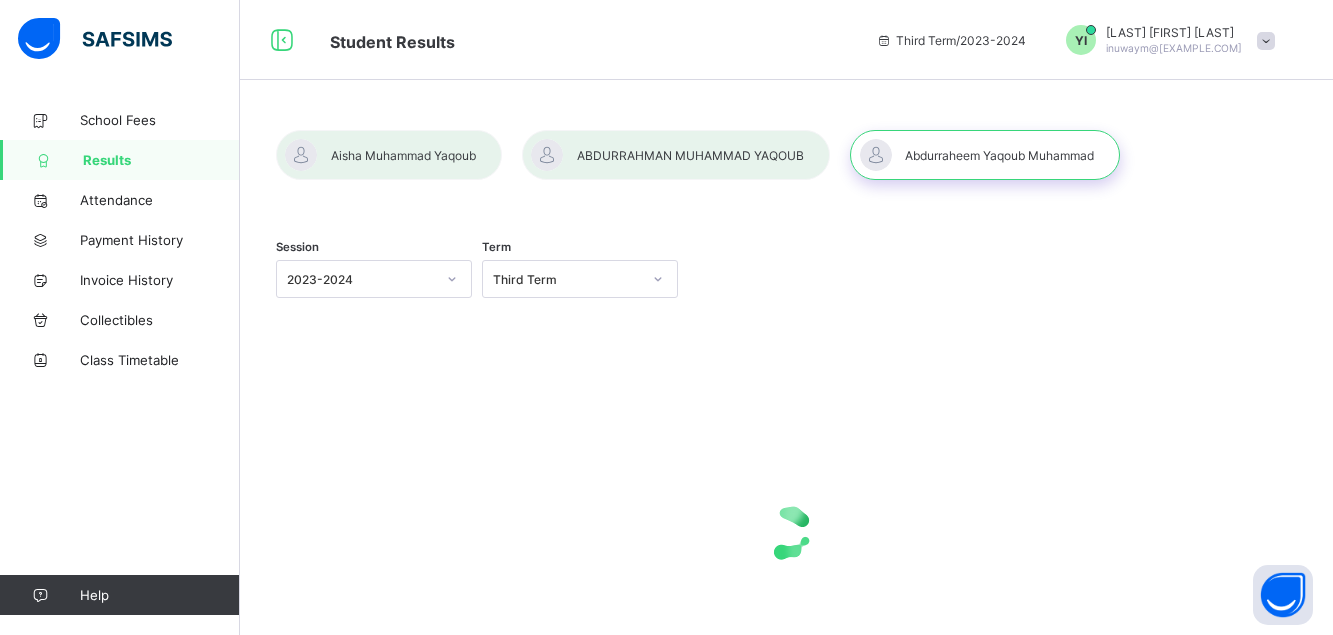 click at bounding box center [786, 533] 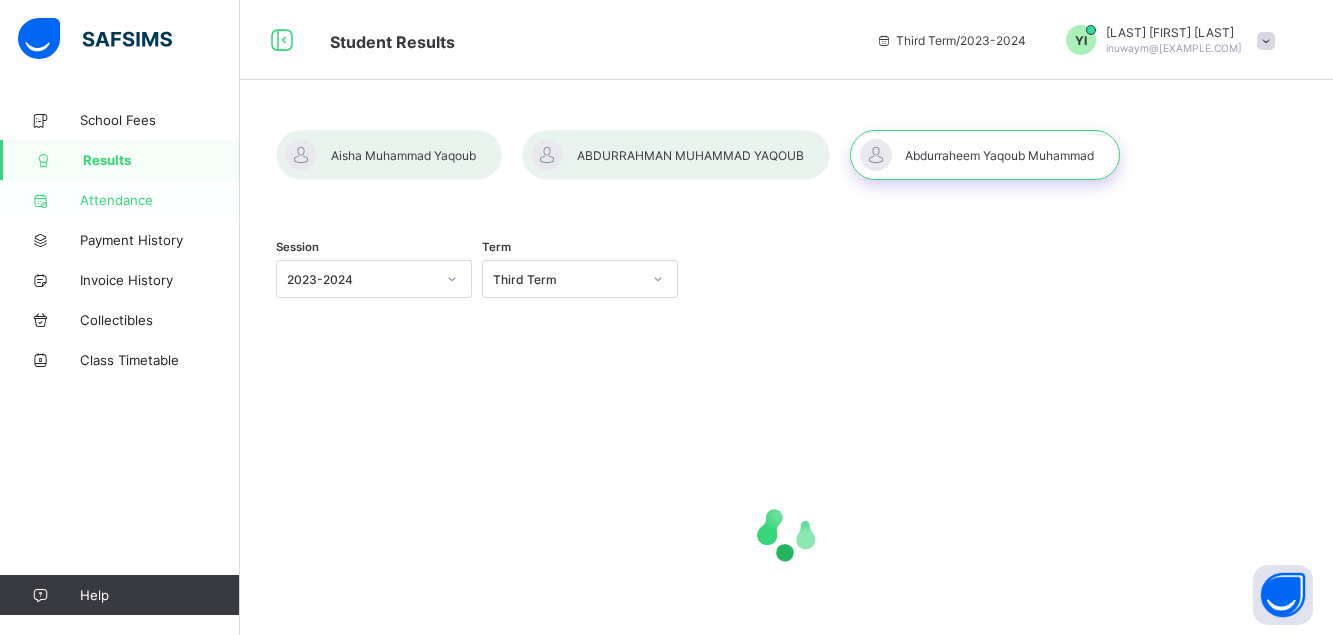 click on "Attendance" at bounding box center [160, 200] 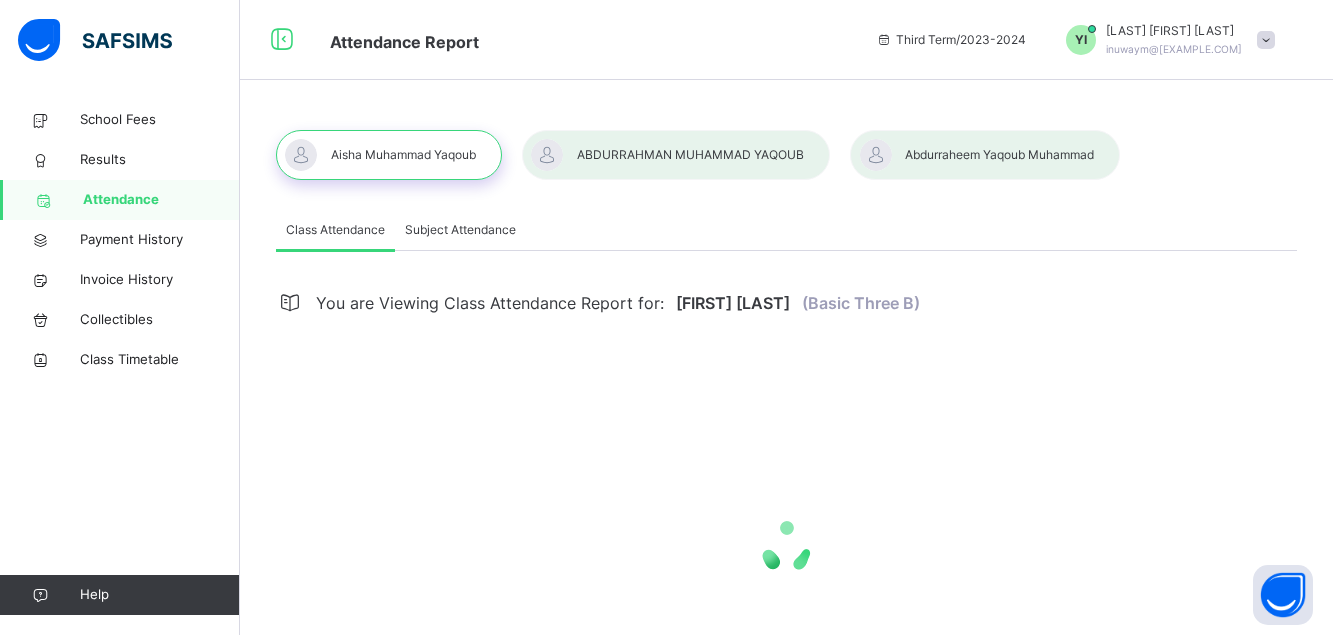select on "****" 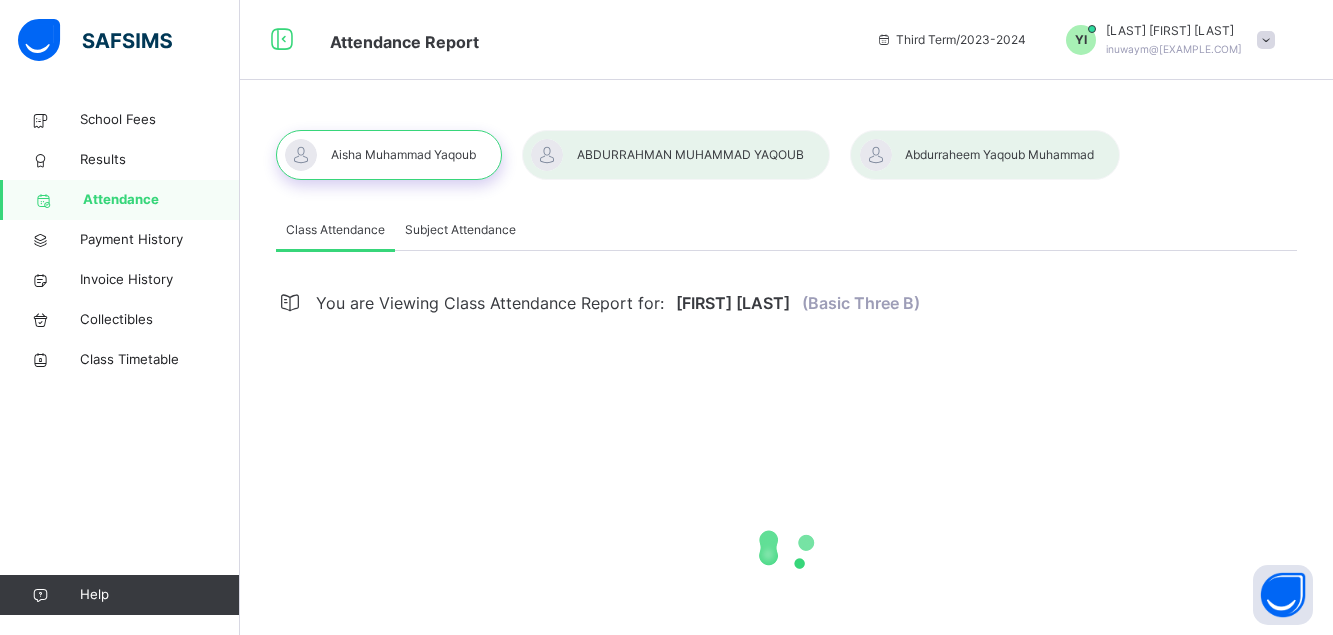 select on "*" 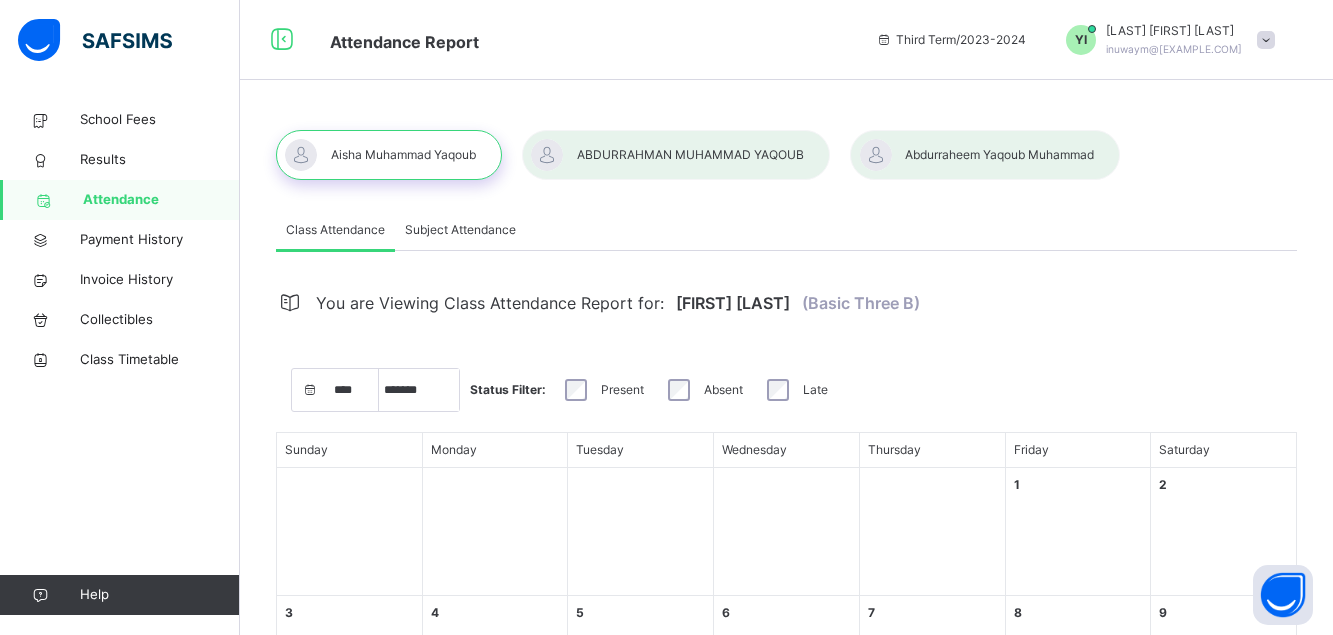 click on "School Fees Results Attendance Payment History Invoice History Collectibles Class Timetable   Help" at bounding box center [120, 357] 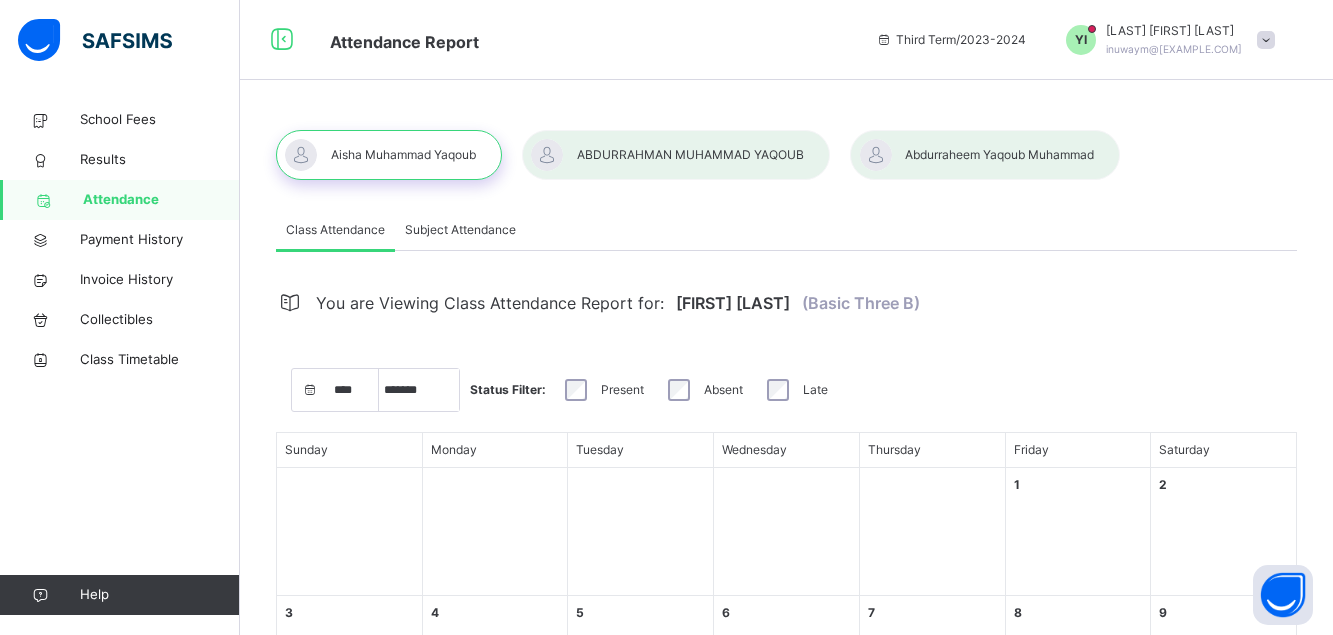 click on "You are Viewing Class Attendance Report for: [FIRST] [LAST] (Basic Three B)" at bounding box center (786, 303) 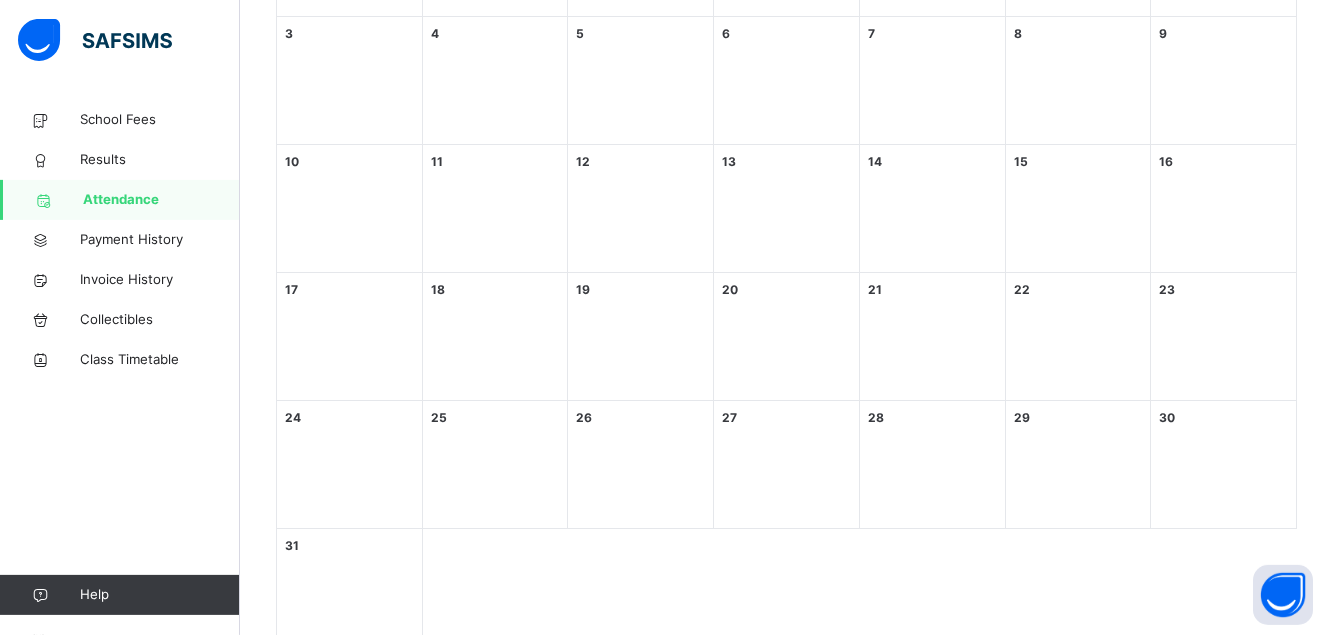 scroll, scrollTop: 620, scrollLeft: 0, axis: vertical 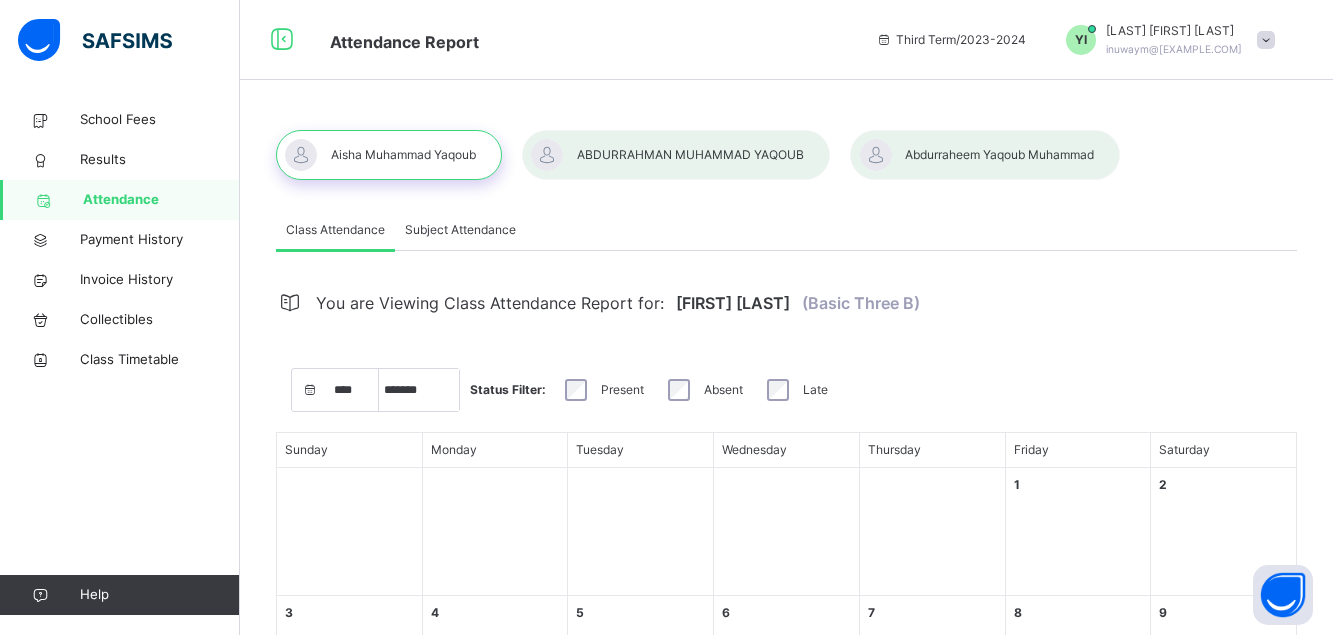 click at bounding box center [389, 155] 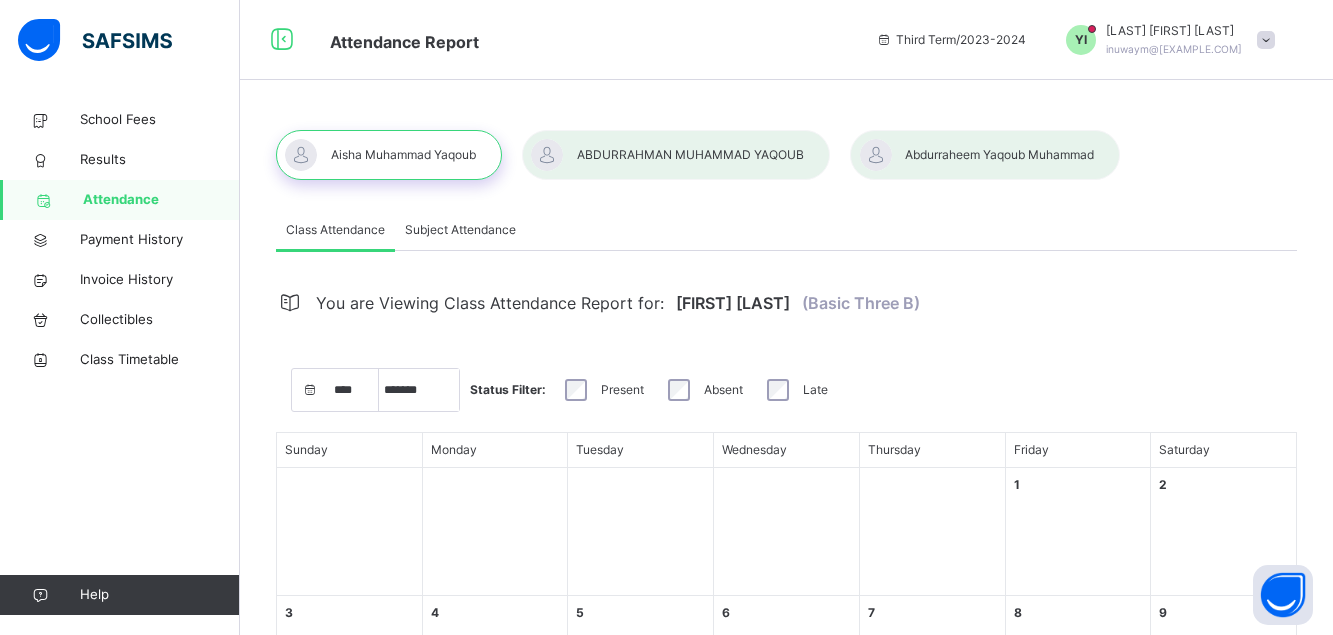 click at bounding box center [676, 155] 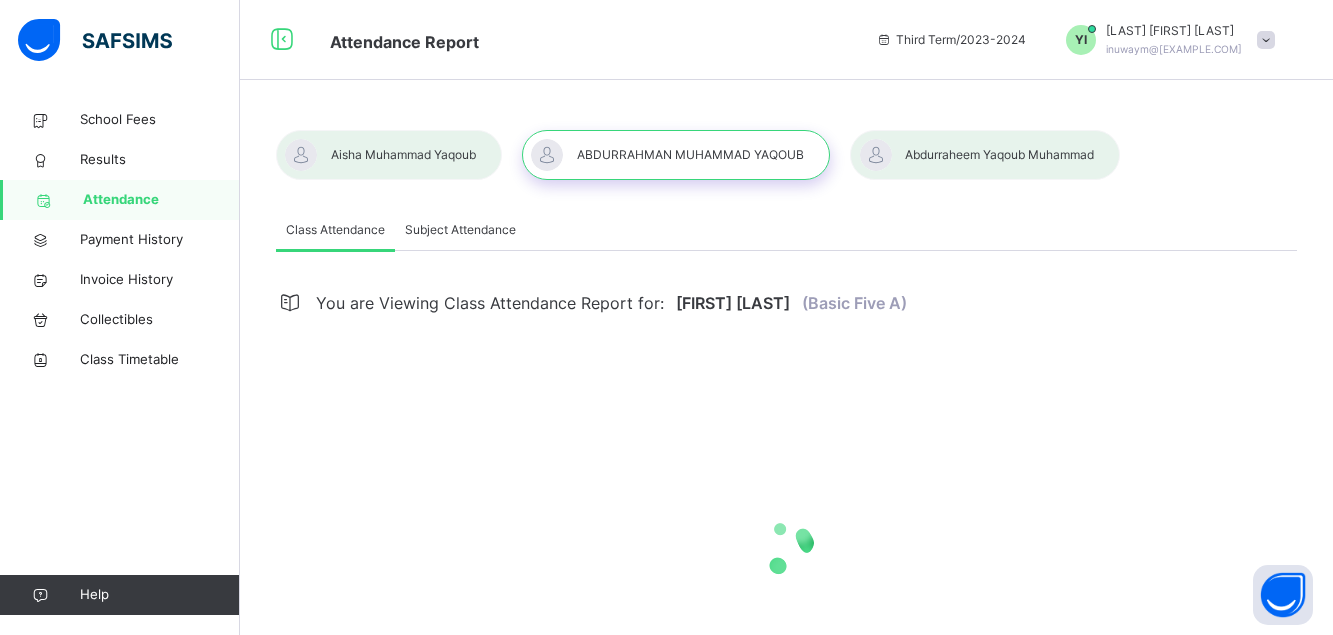 click at bounding box center [985, 155] 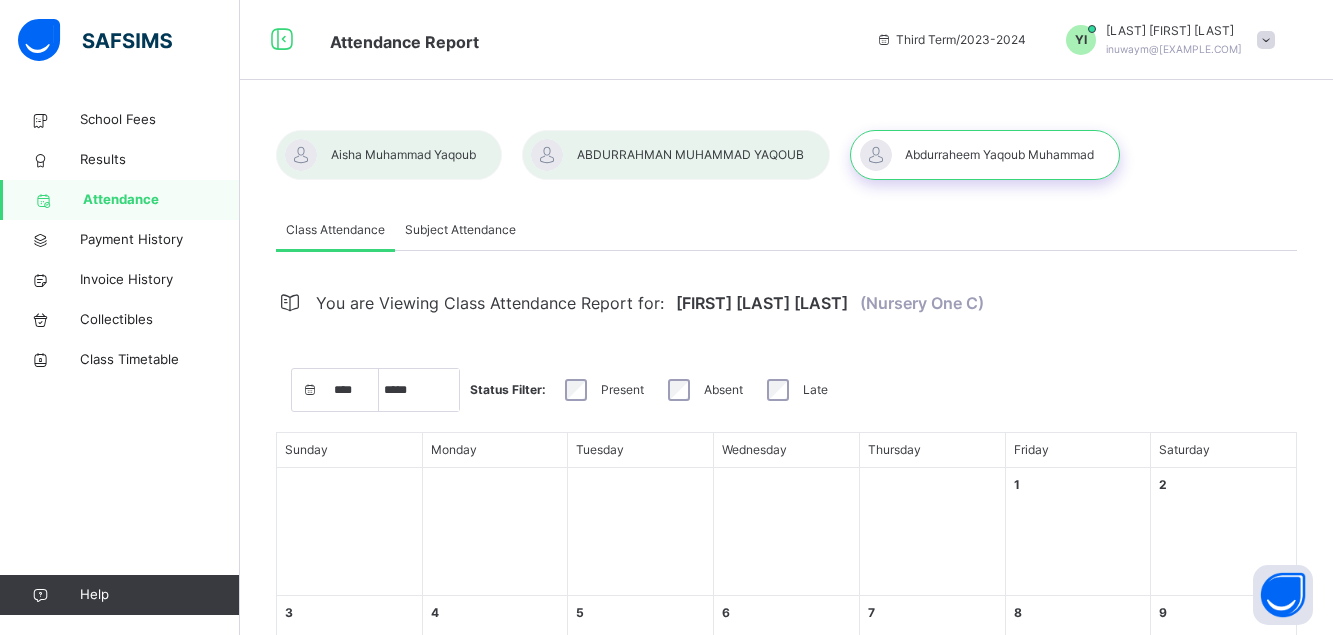 select on "*" 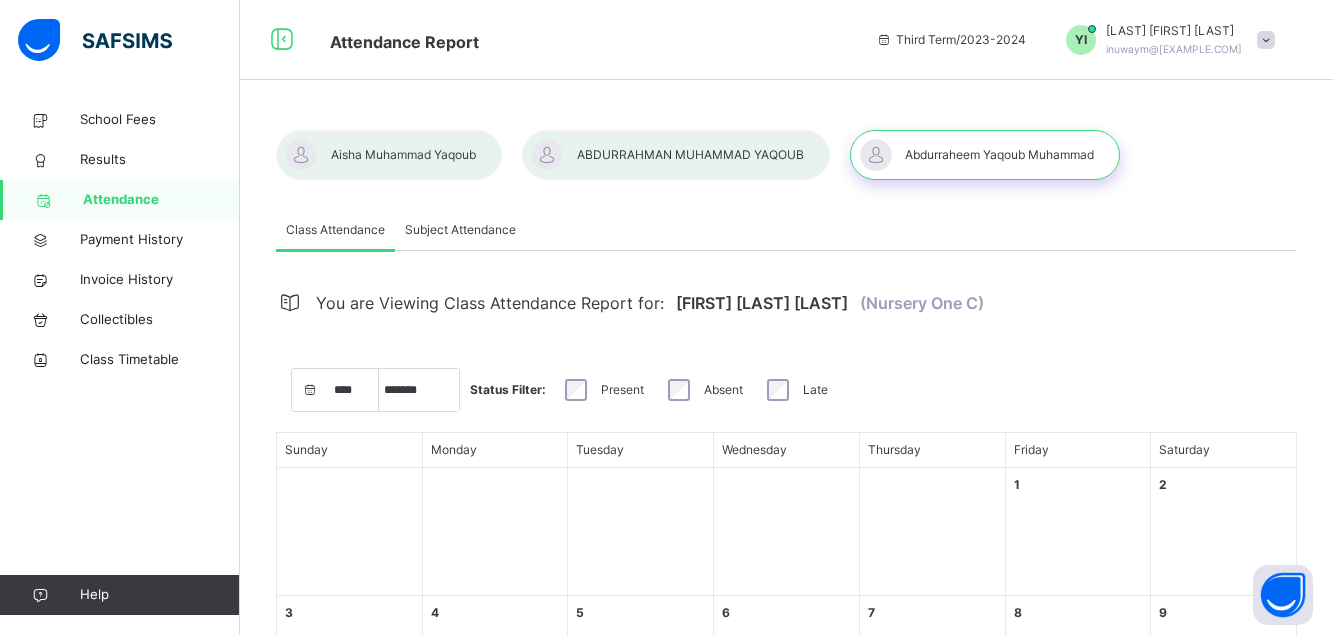 select on "****" 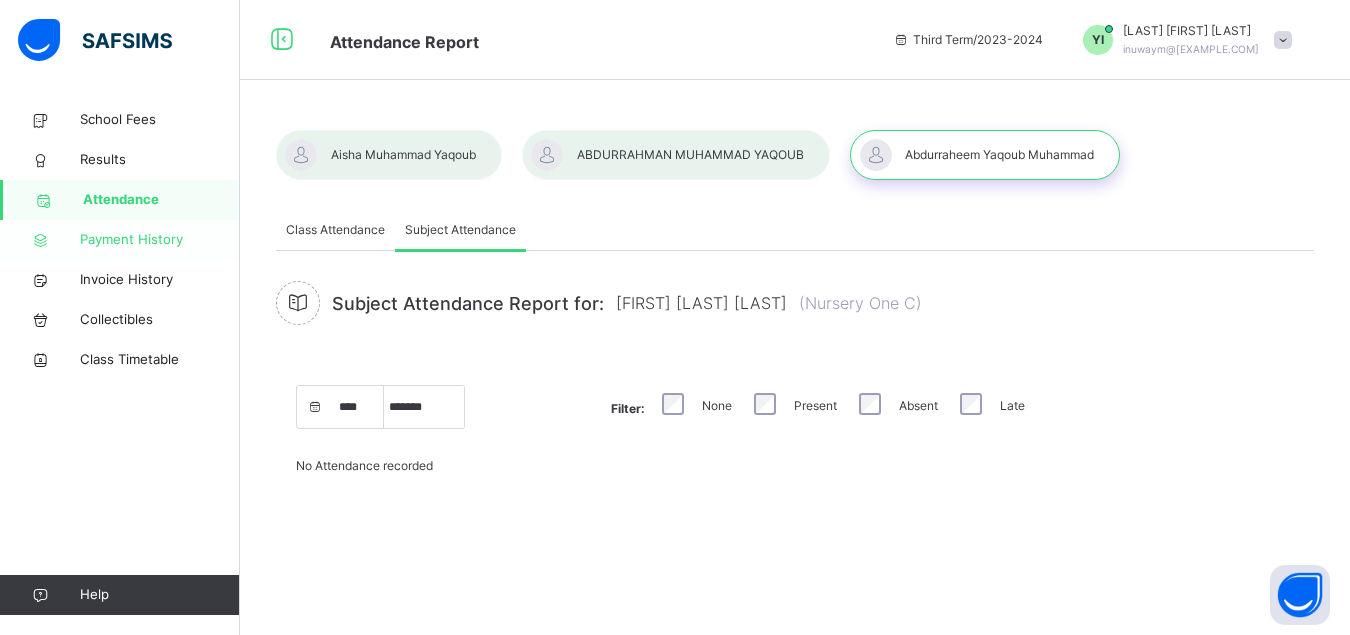 click on "Payment History" at bounding box center [160, 240] 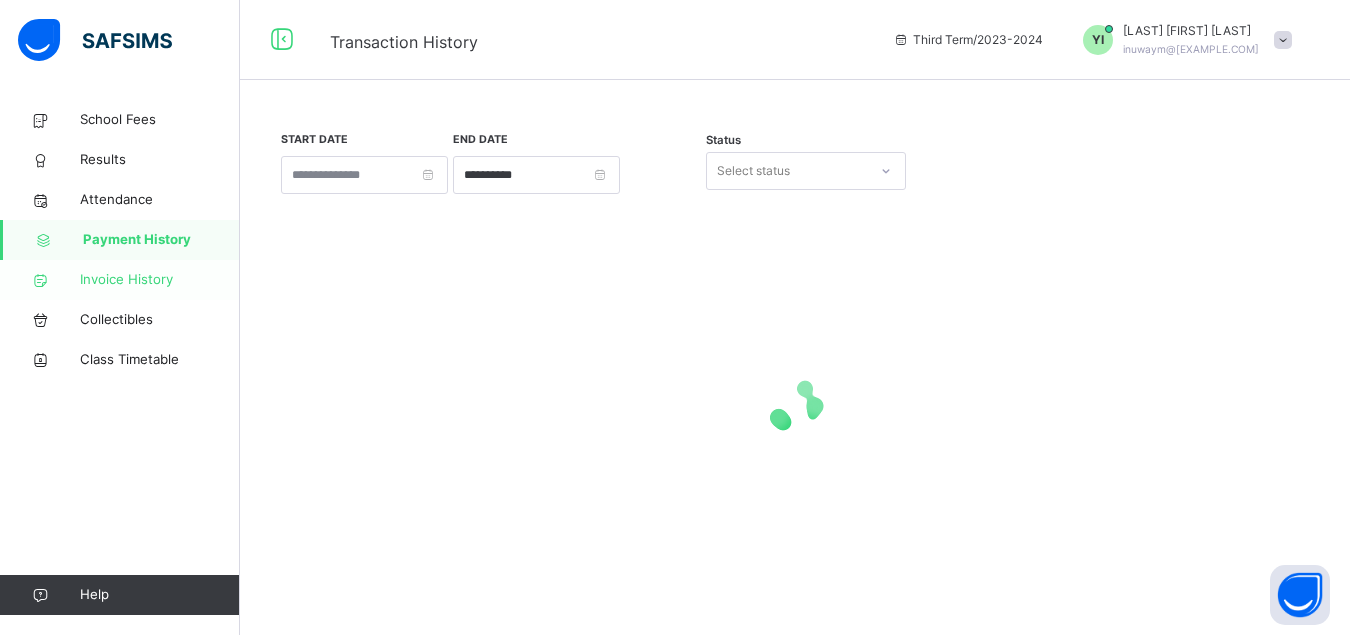 click on "Invoice History" at bounding box center [160, 280] 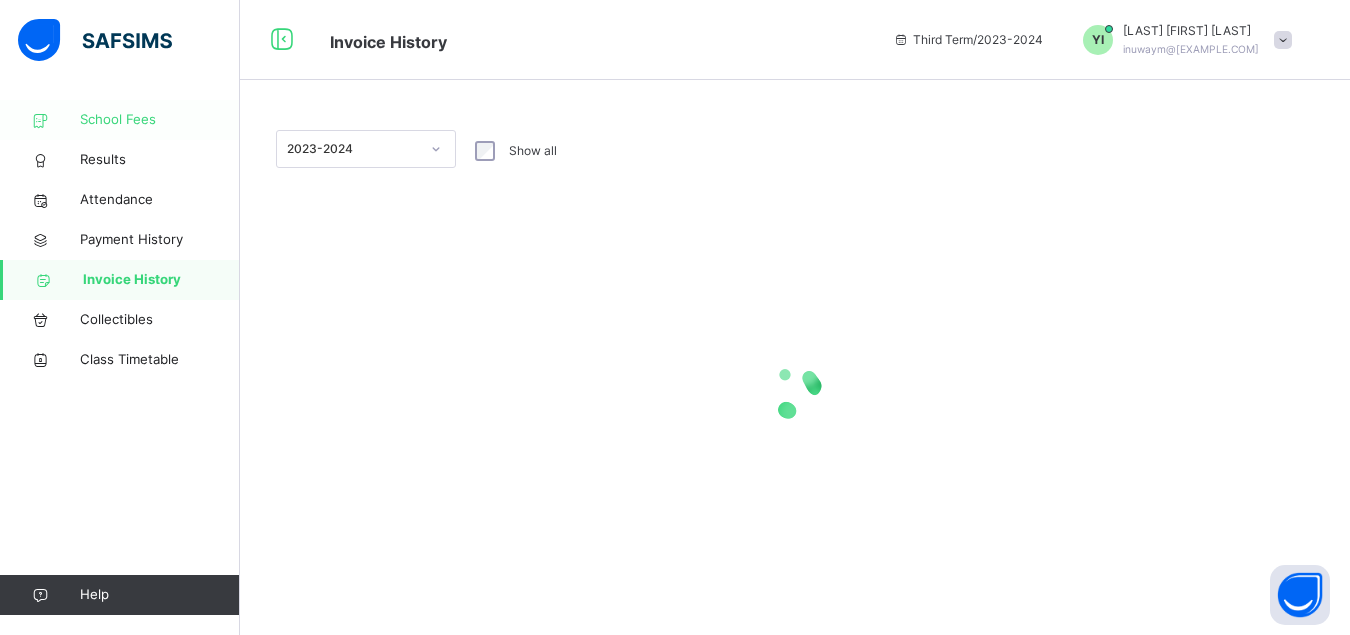 click on "School Fees" at bounding box center [160, 120] 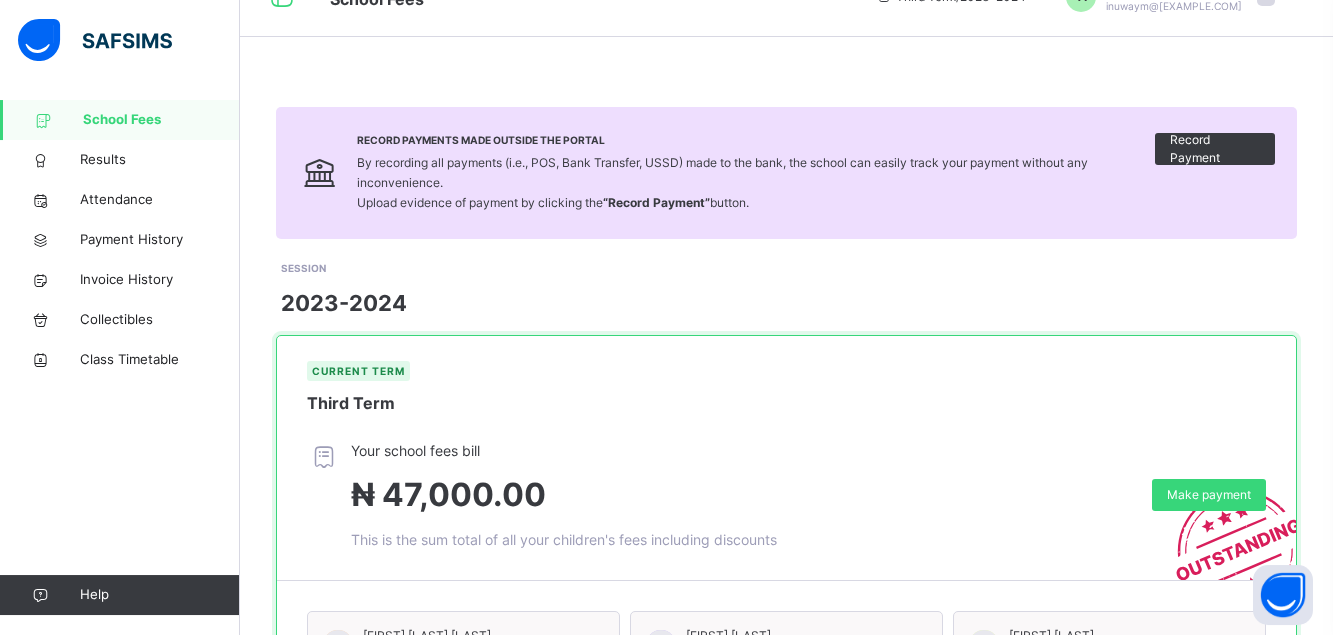 scroll, scrollTop: 0, scrollLeft: 0, axis: both 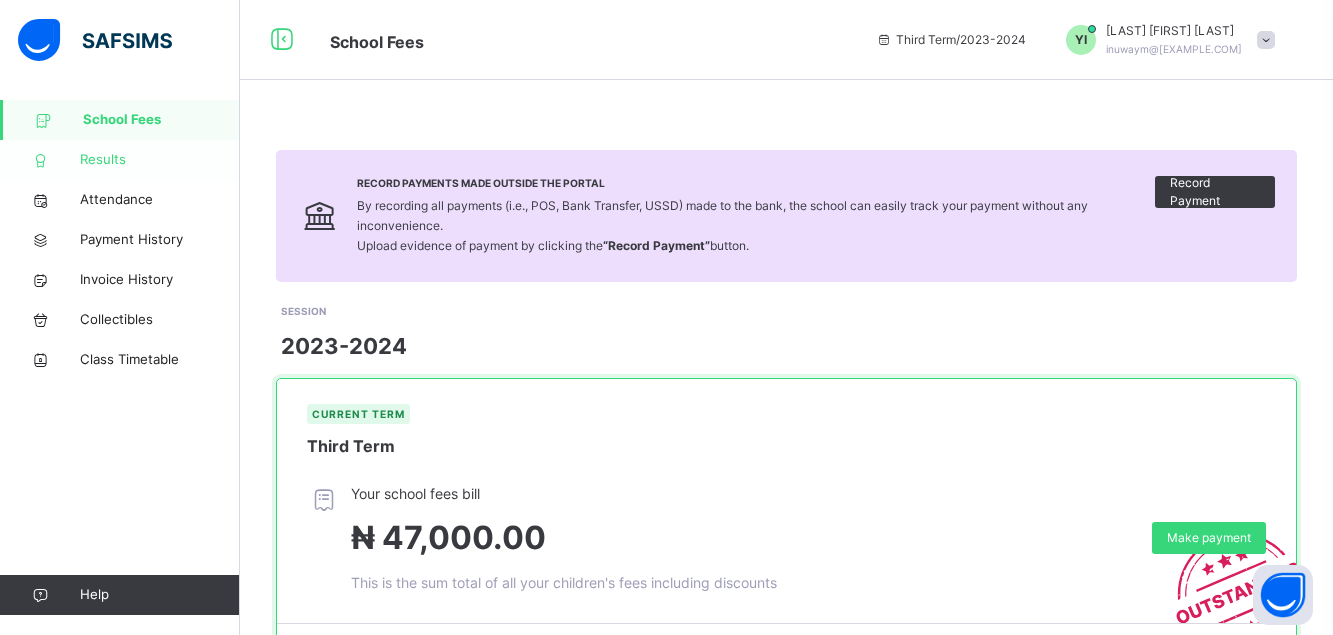 click on "Results" at bounding box center [160, 160] 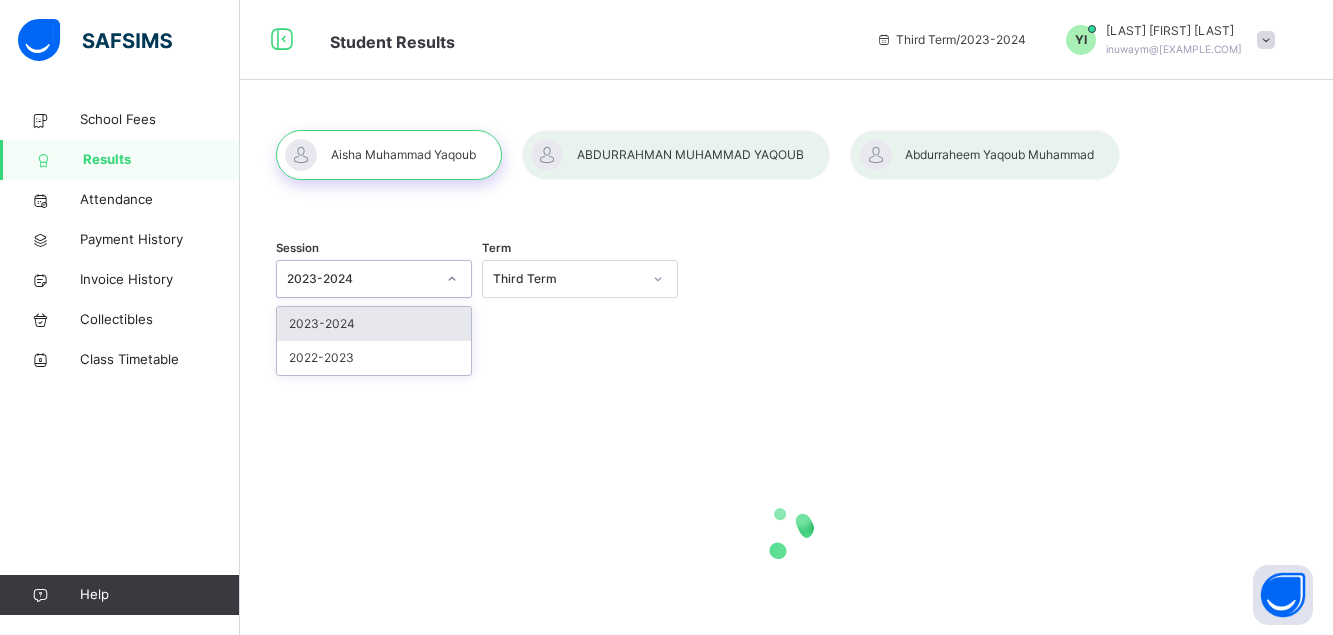 click 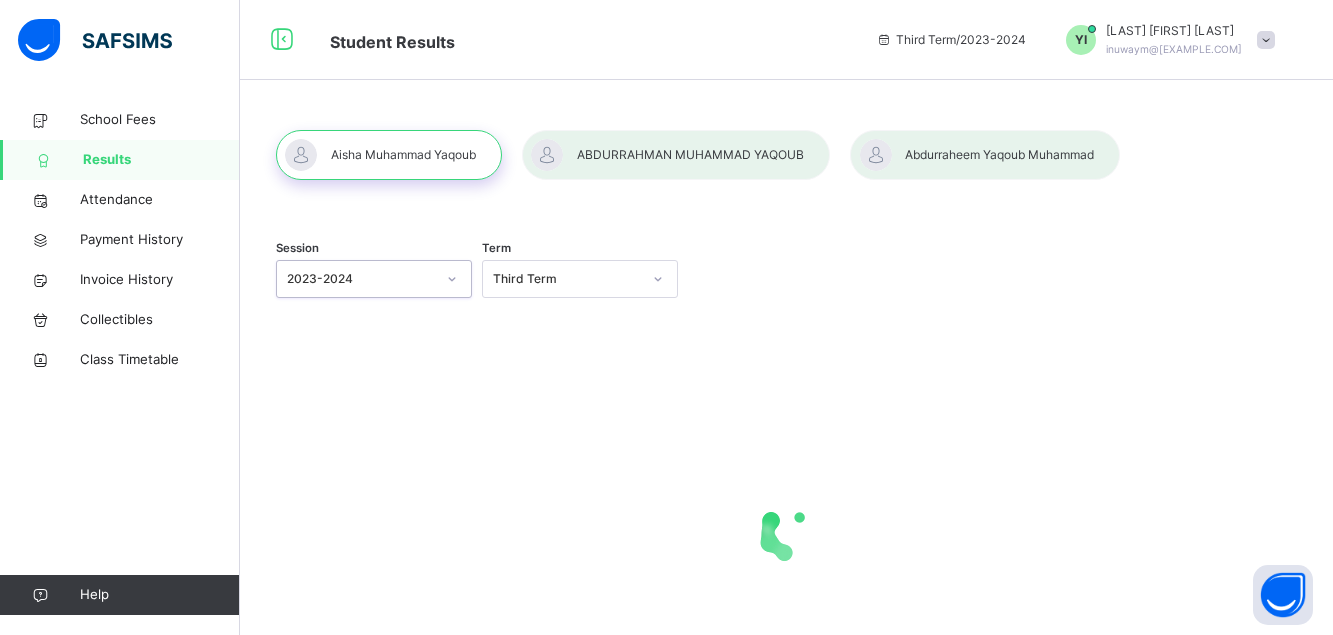 click 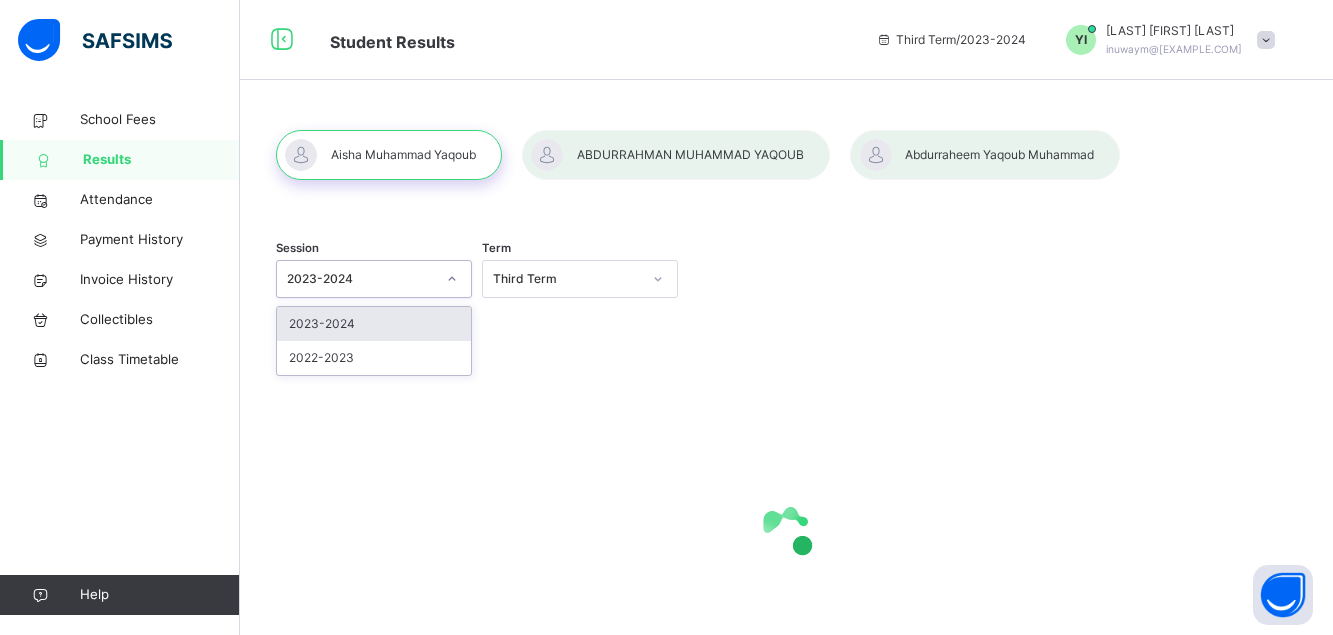 click 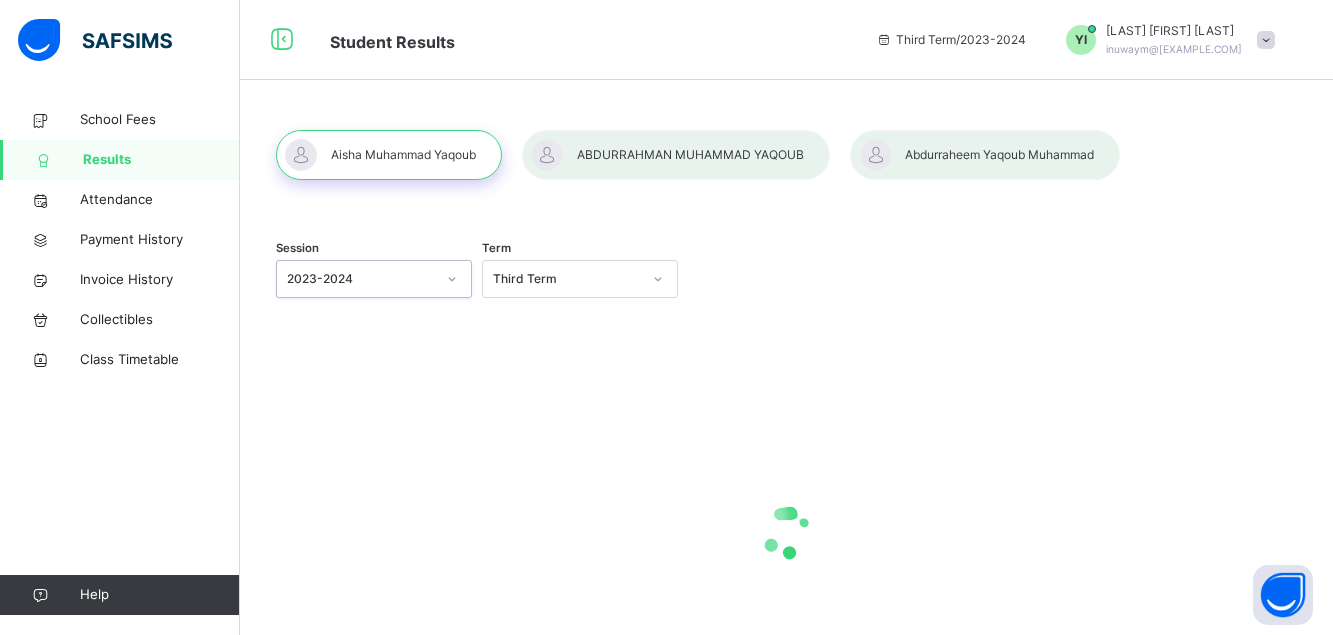 click 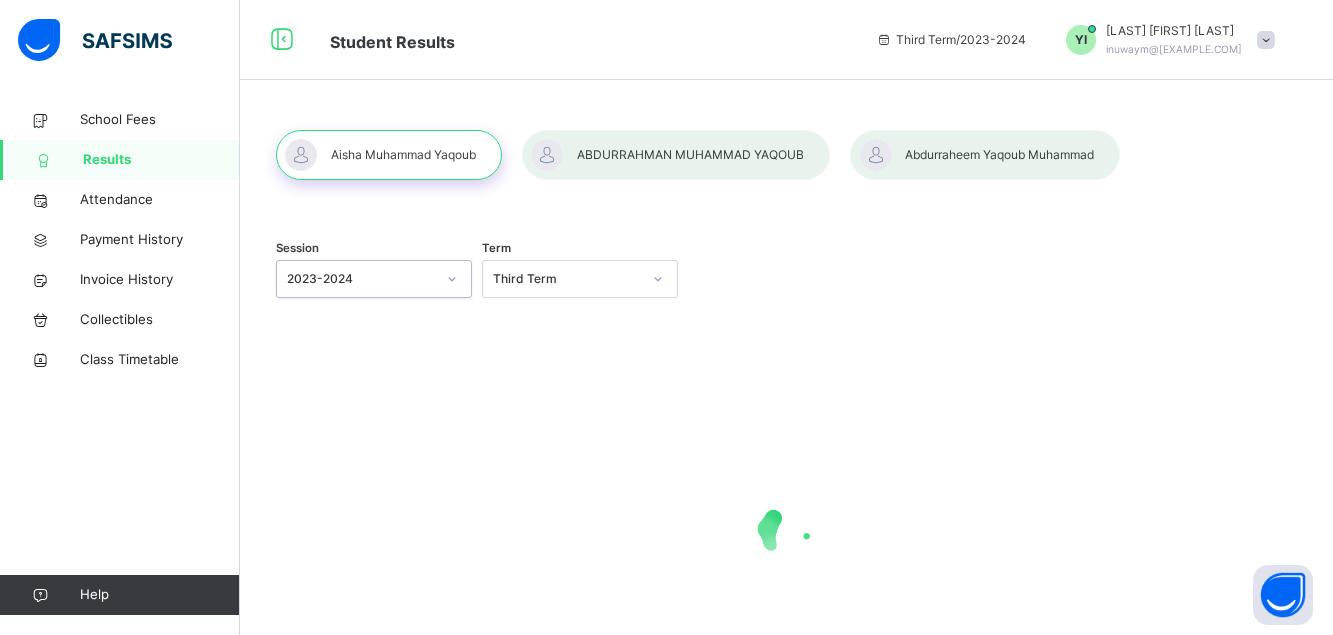 click 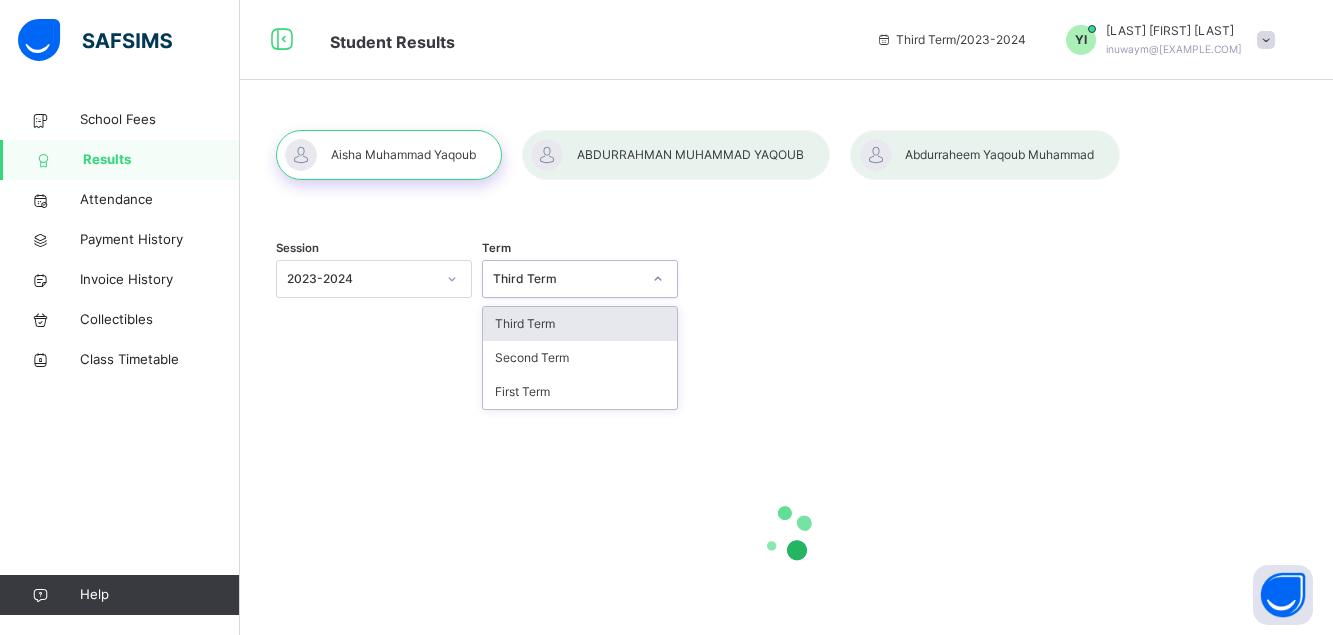 click on "Third Term" at bounding box center [580, 324] 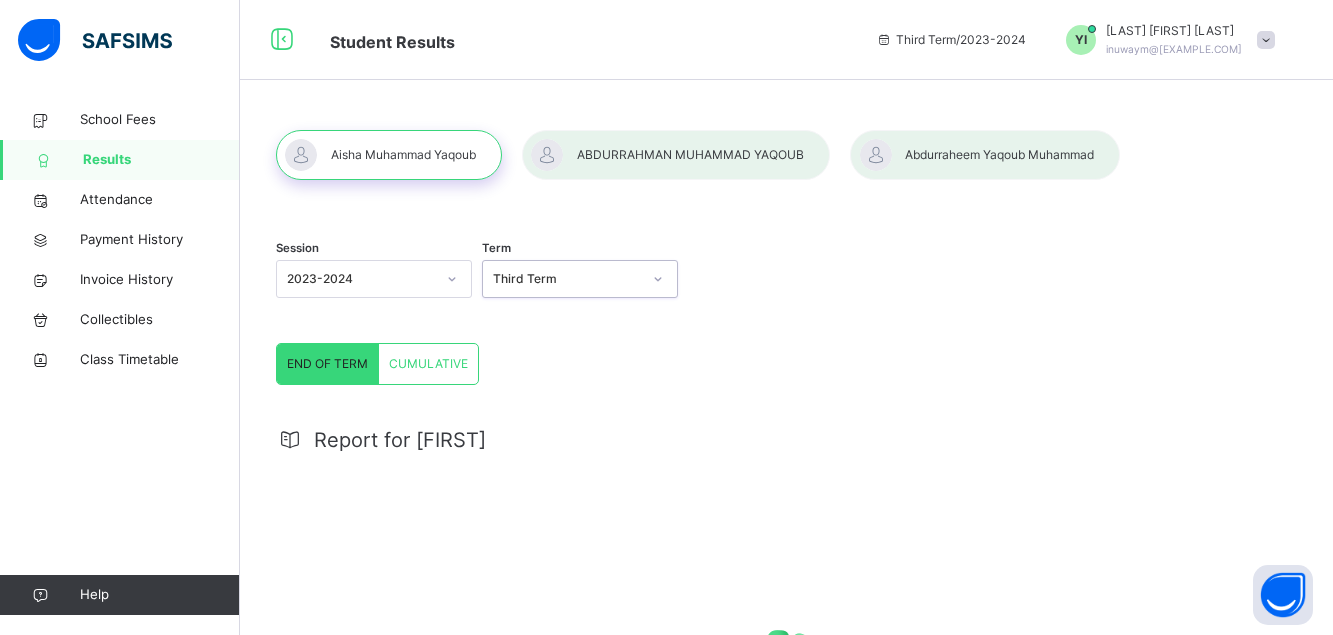 click on "CUMULATIVE" at bounding box center [428, 364] 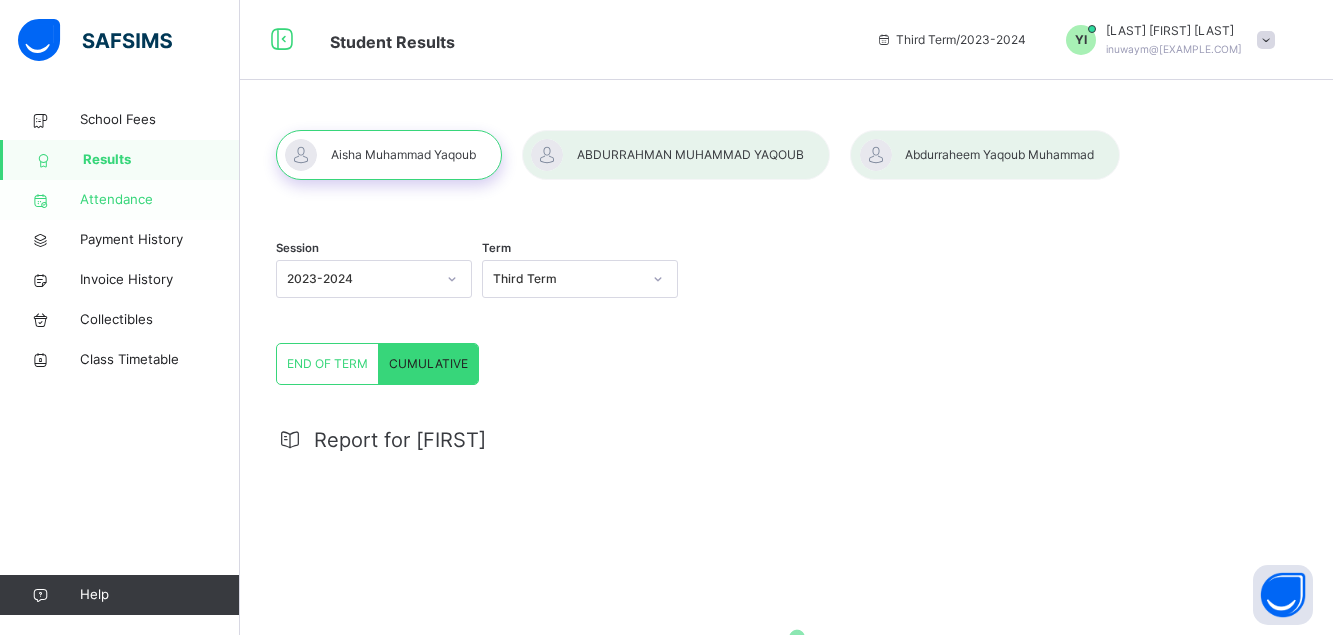 click on "Attendance" at bounding box center (160, 200) 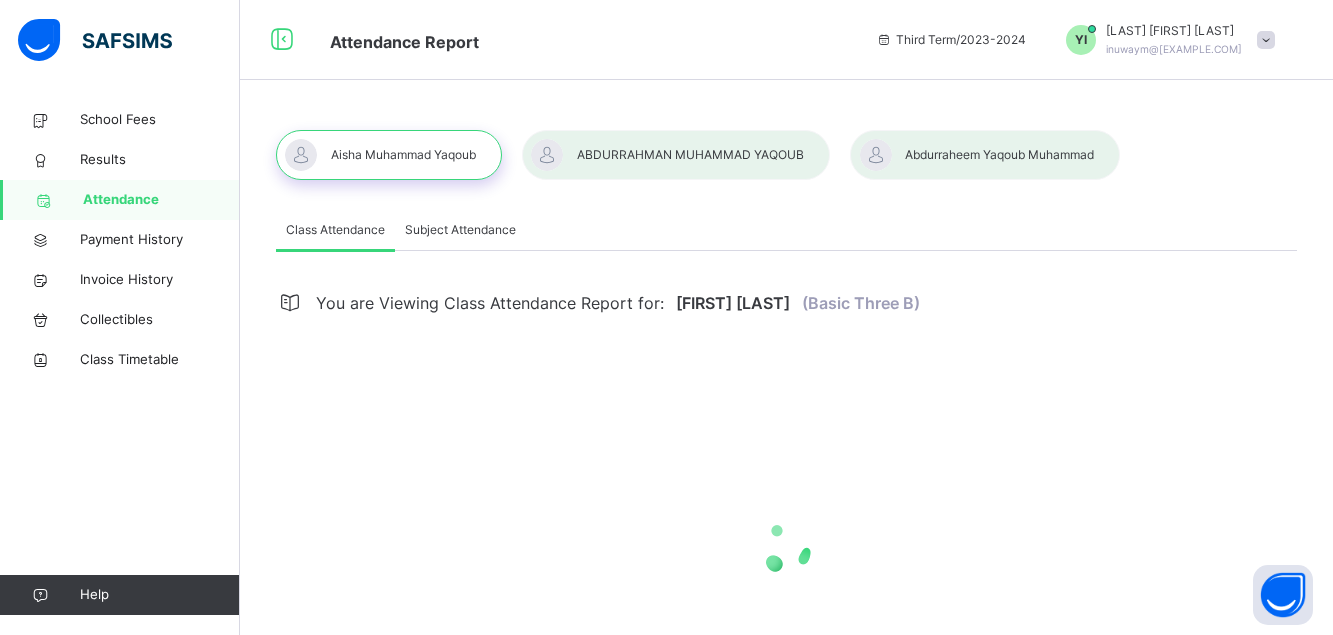 select on "****" 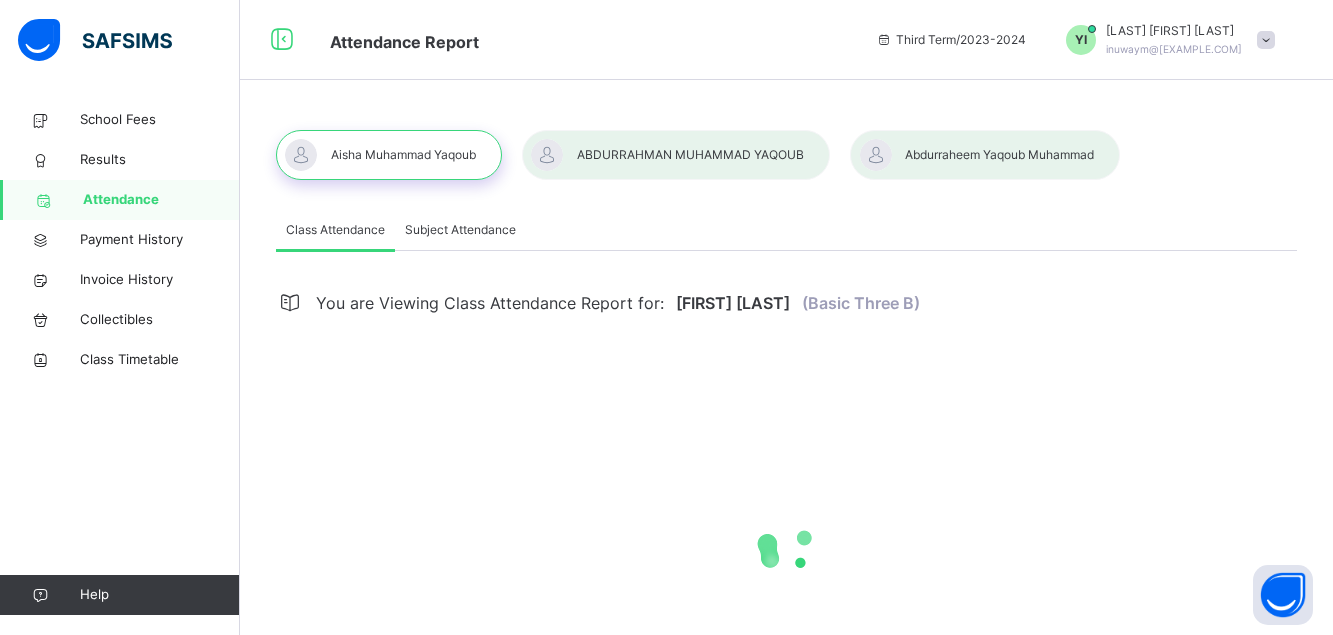 select on "*" 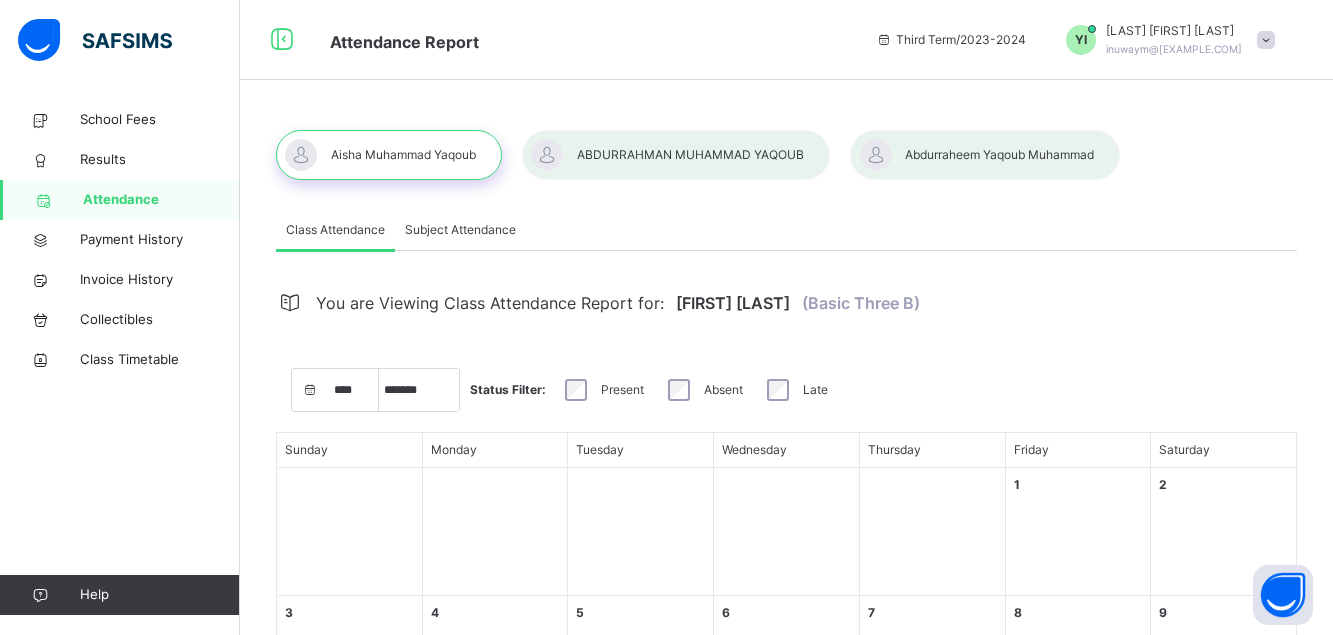 click on "Third Term  /  2023-2024" at bounding box center (951, 40) 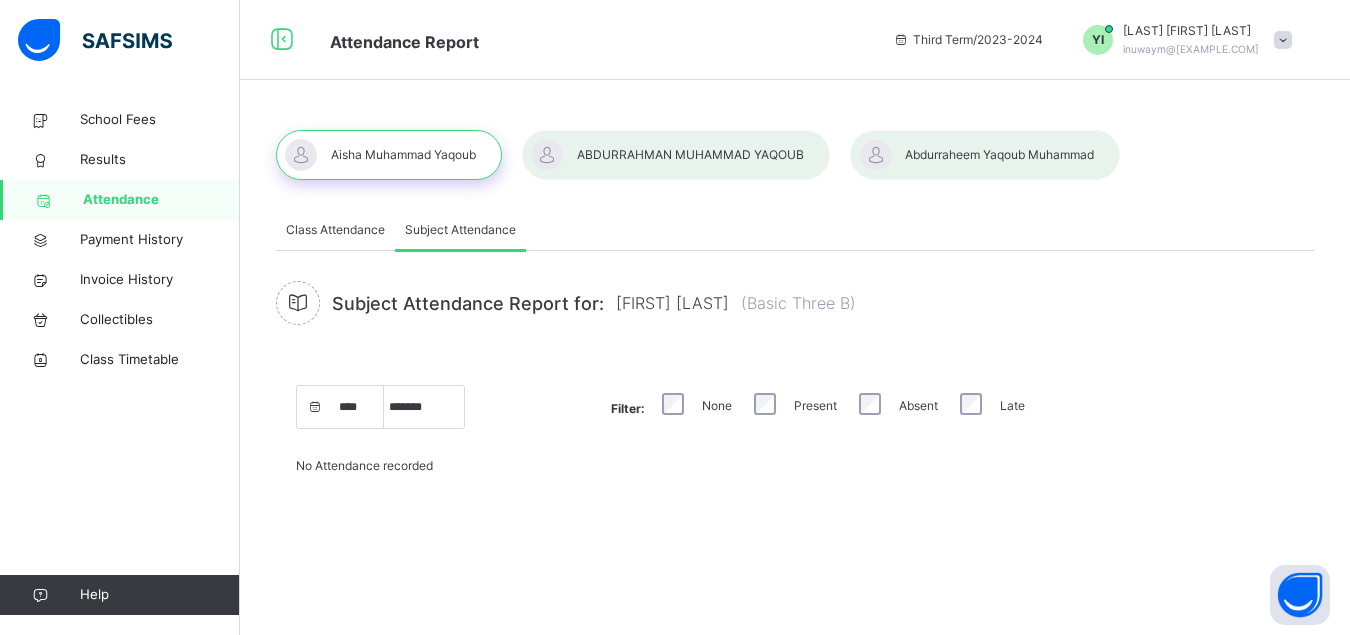 click on "**** **** **** **** **** **** **** **** **** **** **** **** **** **** **** **** **** **** **** **** **** **** **** **** **** **** **** **** **** **** **** **** **** **** **** **** **** **** **** **** **** **** **** **** **** **** **** **** **** **** **** **** **** **** **** **** **** **** **** **** **** **** **** **** **** **** **** **** **** **** **** **** **** **** **** **** **** **** **** **** **** **** **** **** **** **** **** **** **** **** **** **** **** **** **** **** **** **** **** **** **** **** **** **** **** **** **** **** **** **** **** **** **** **** **** **** **** **** **** **** **** **** **** **** **** **** **** **** **** **** ***** ******* ******** ***** ***** *** **** **** ****** ********* ******* ******** ******** *** * * * * * * * * * ** ** ** ** ** ** ** ** ** ** ** ** ** ** ** ** ** ** ** ** ** ** Filter: None Present Absent Late No Attendance recorded  Attendance Report Friday 1st August 2025 TEACHER Subject ATTENDANCE STATUS COMMENT Close" at bounding box center (795, 422) 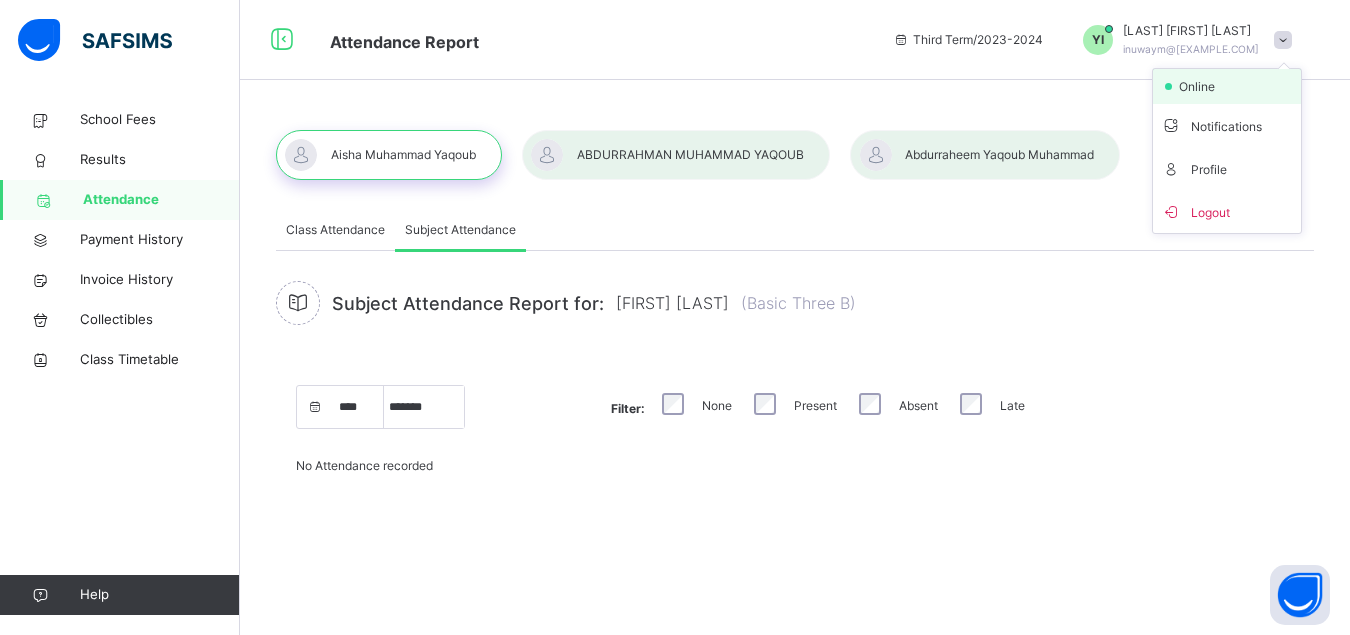 click on "online" at bounding box center (1227, 86) 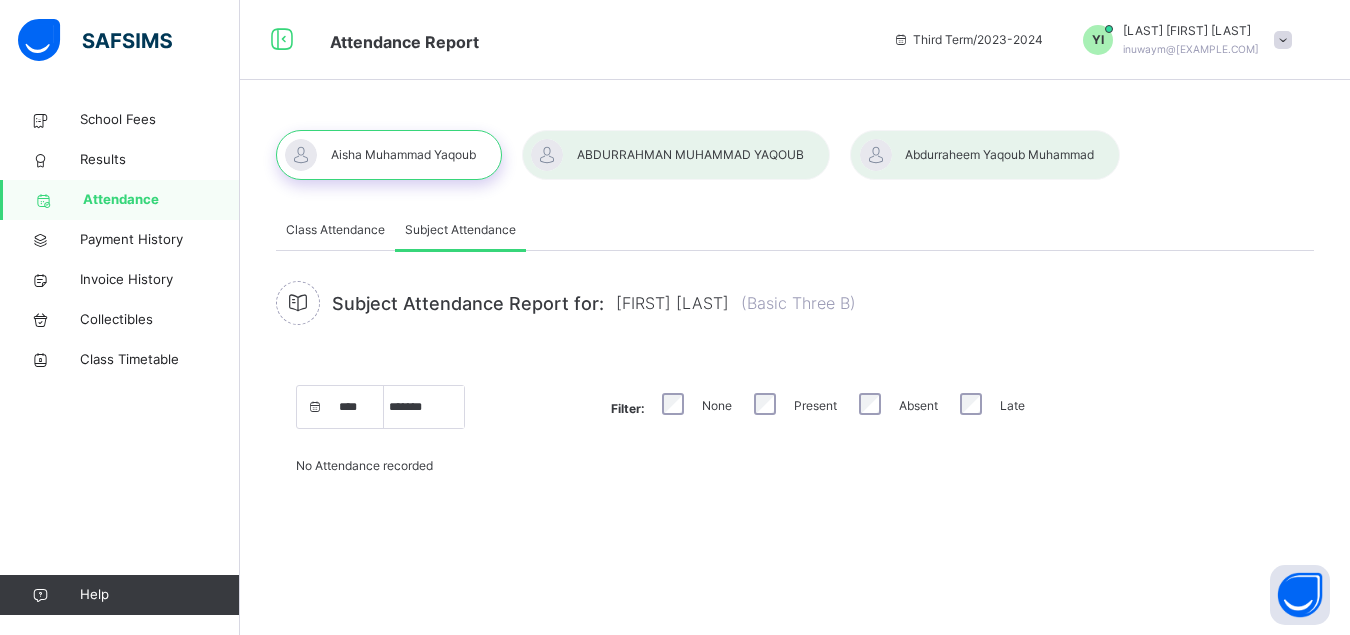 click on "Class Attendance" at bounding box center [335, 230] 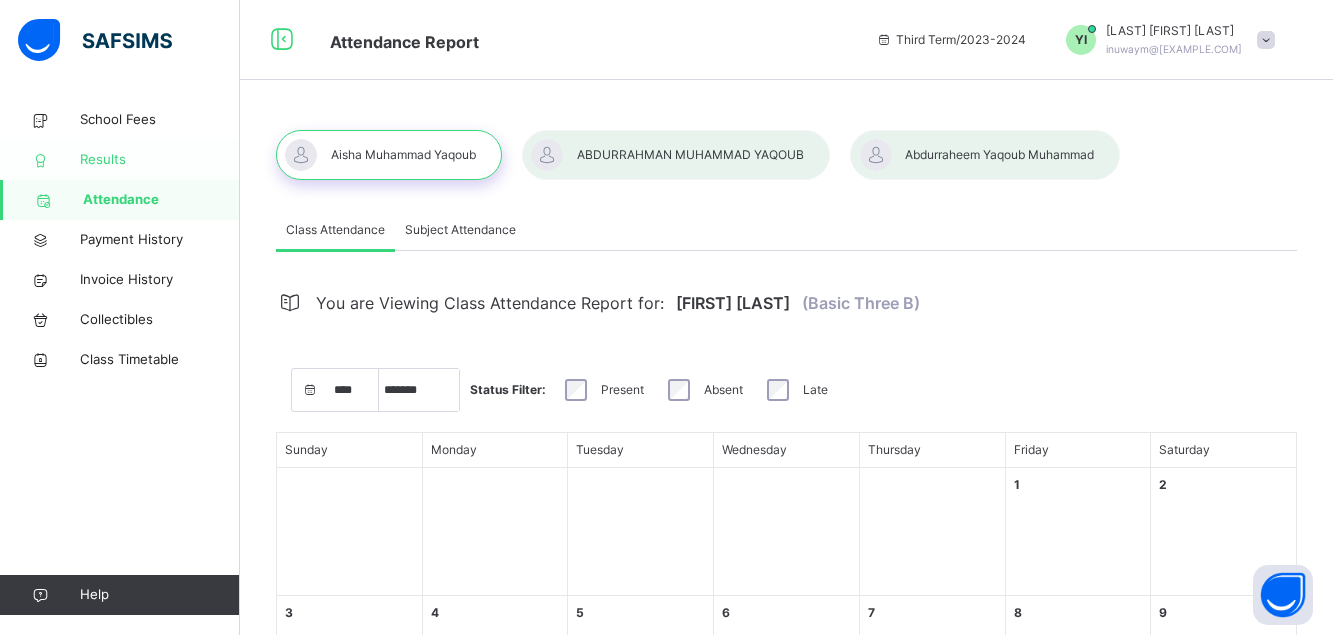 click on "Results" at bounding box center [160, 160] 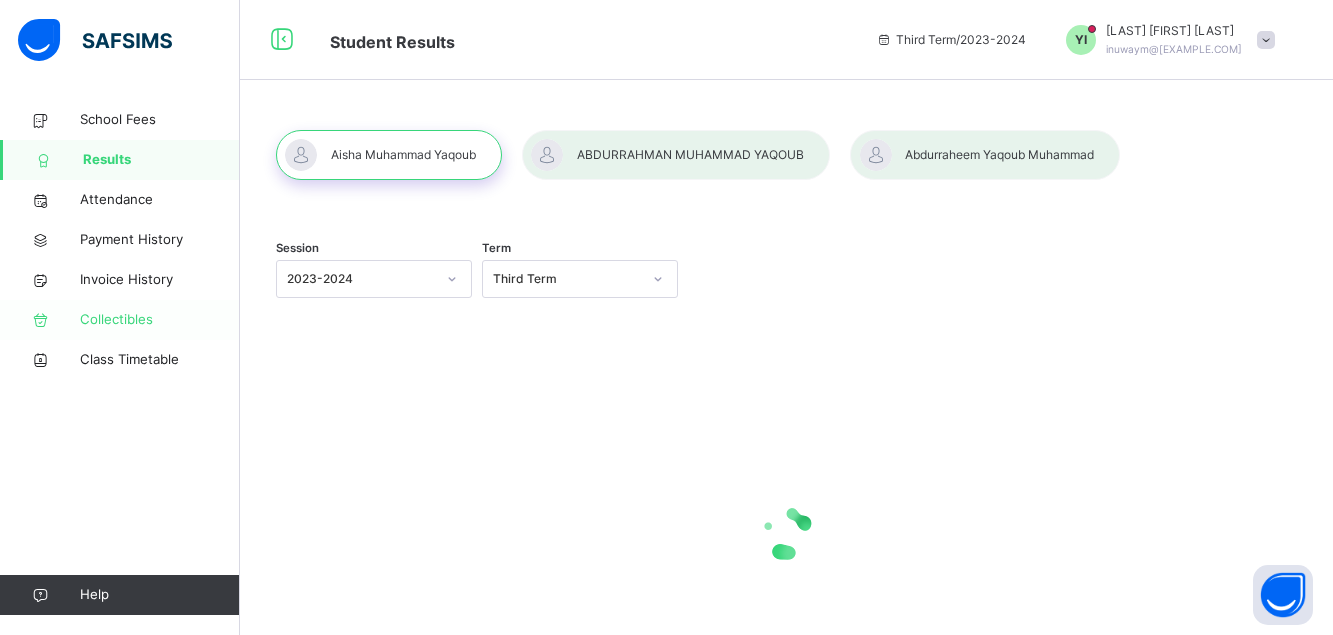 click on "Collectibles" at bounding box center (160, 320) 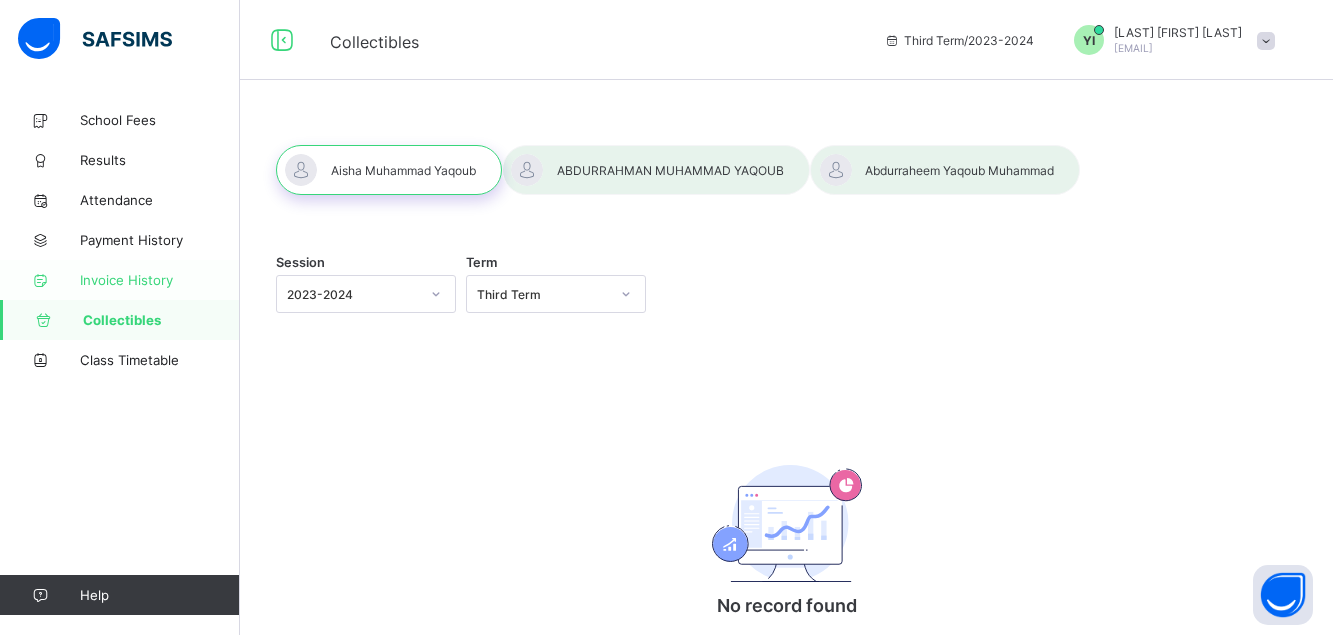 scroll, scrollTop: 0, scrollLeft: 0, axis: both 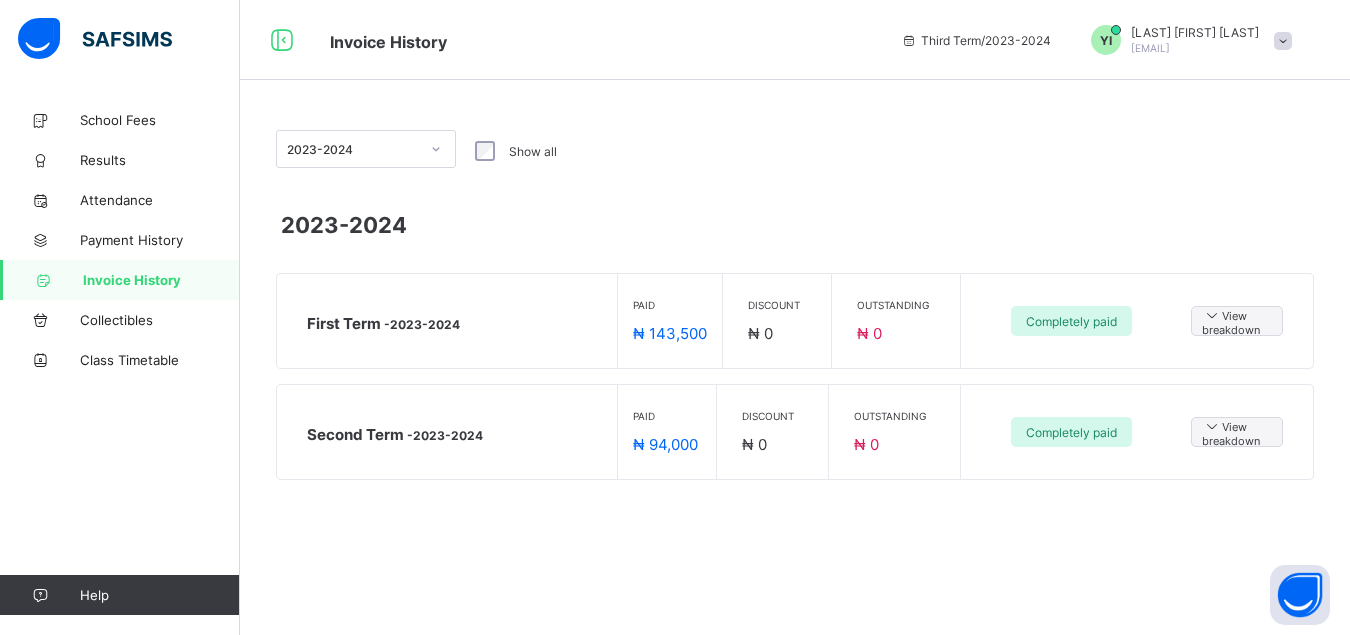 click on "Show all" at bounding box center [533, 151] 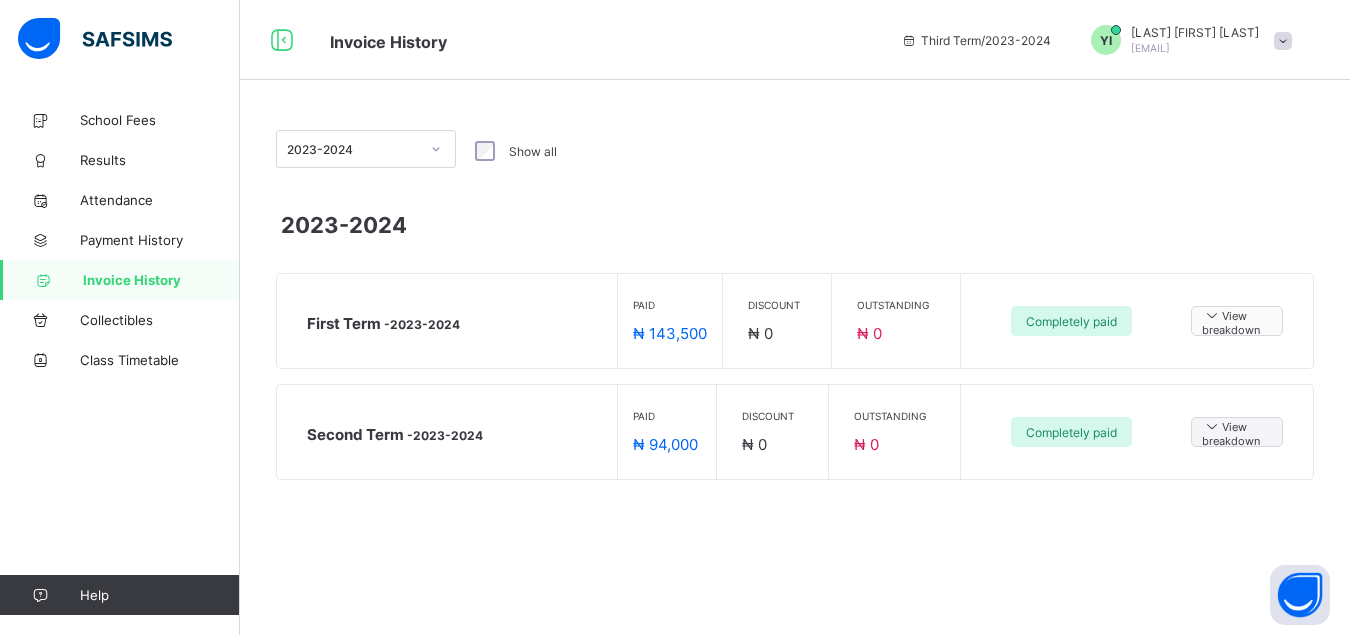 click on "View breakdown" at bounding box center (1237, 321) 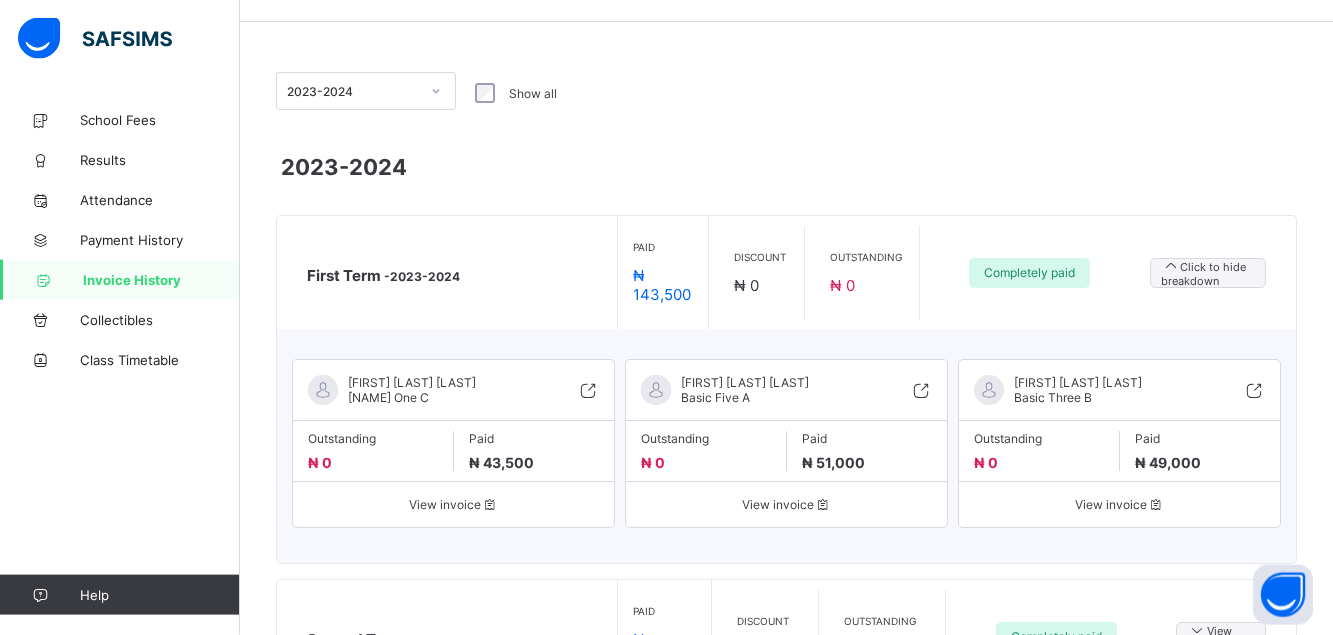 scroll, scrollTop: 164, scrollLeft: 0, axis: vertical 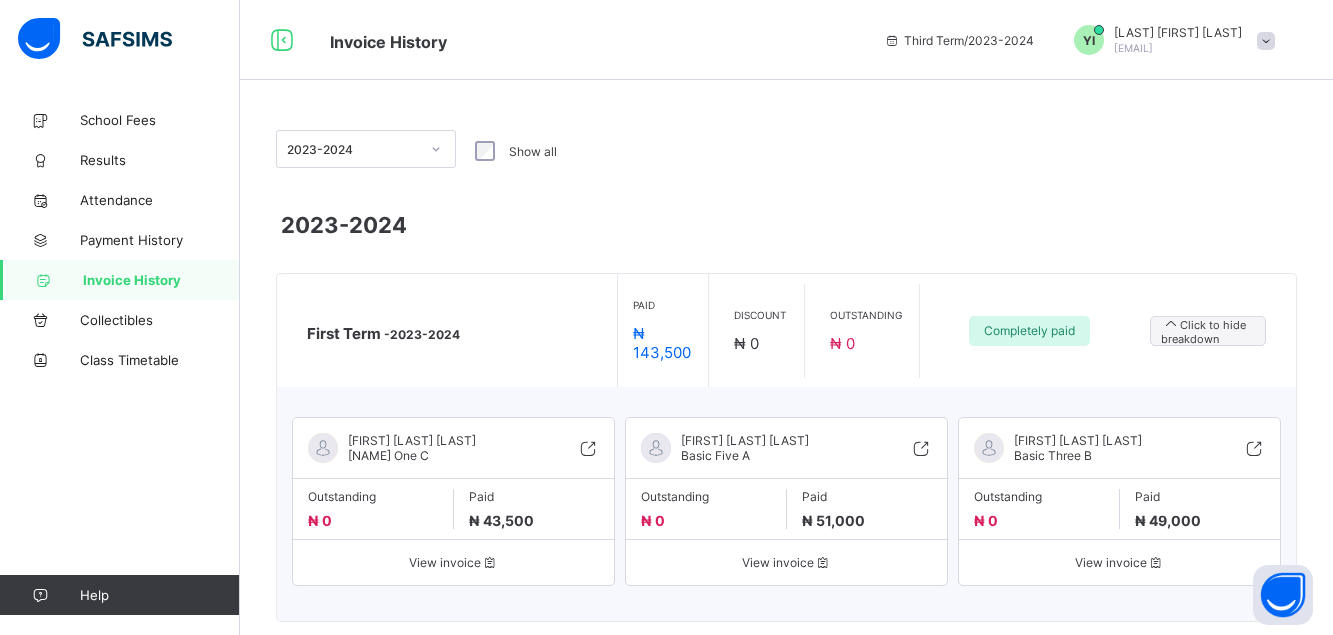 click 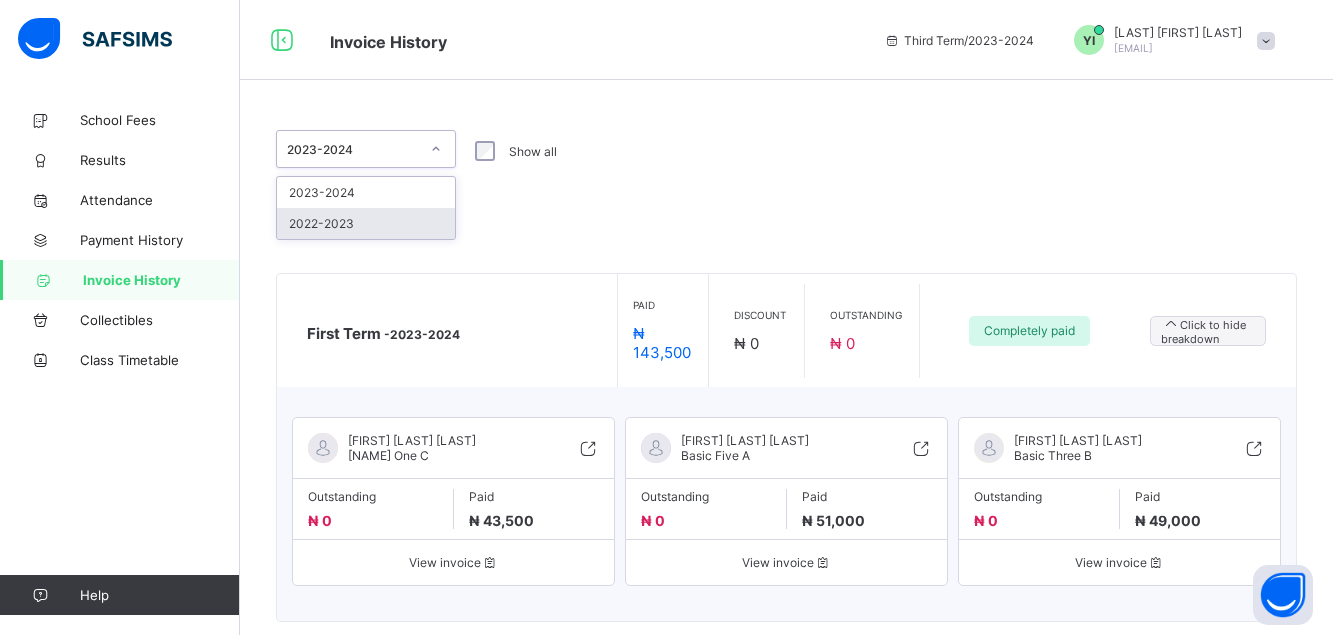 click on "2022-2023" at bounding box center [366, 223] 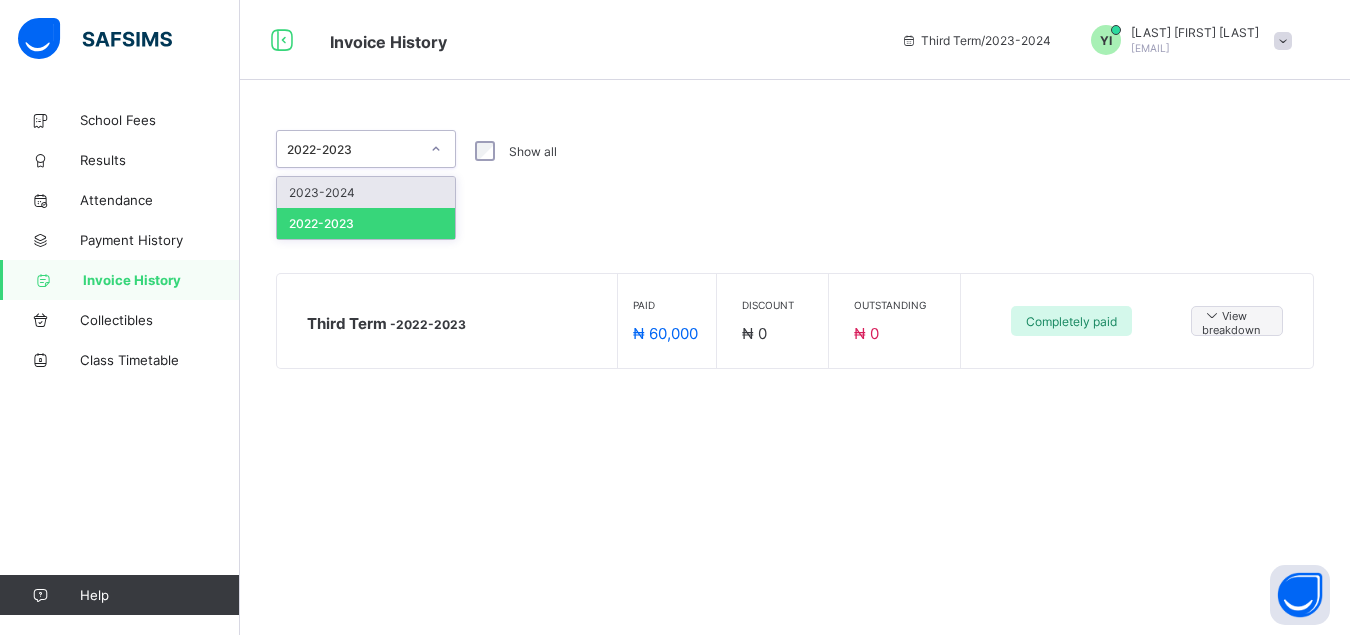 click 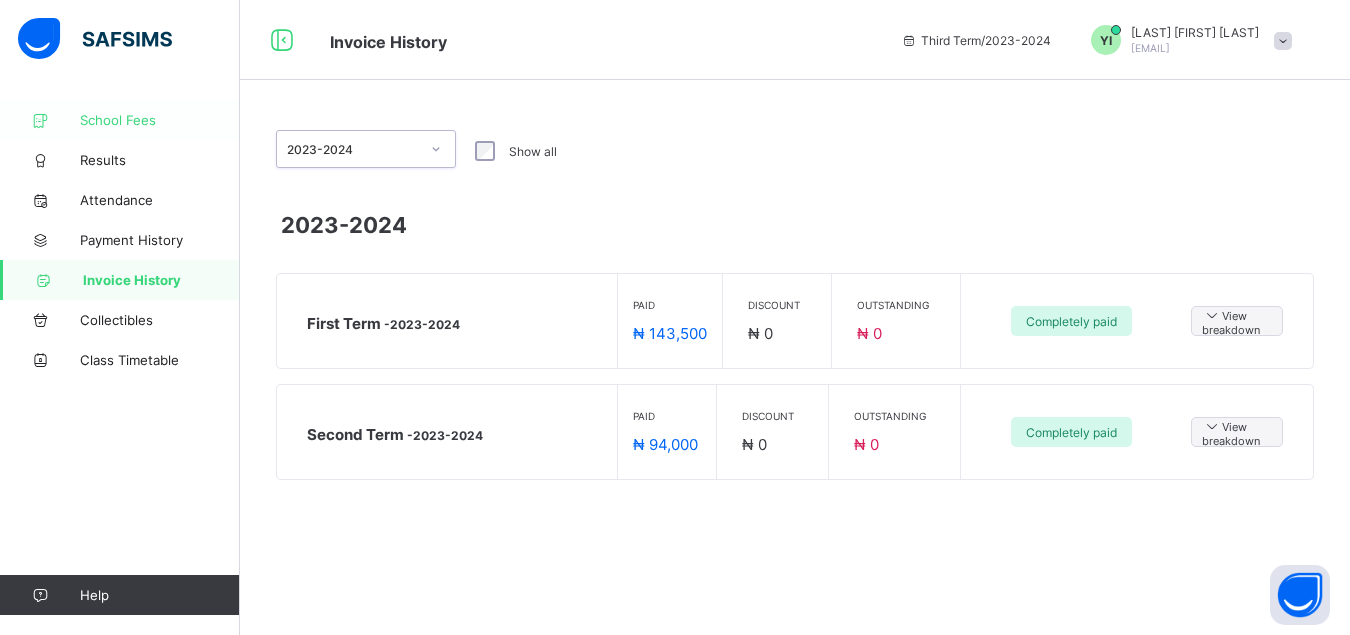 click on "School Fees" at bounding box center [160, 120] 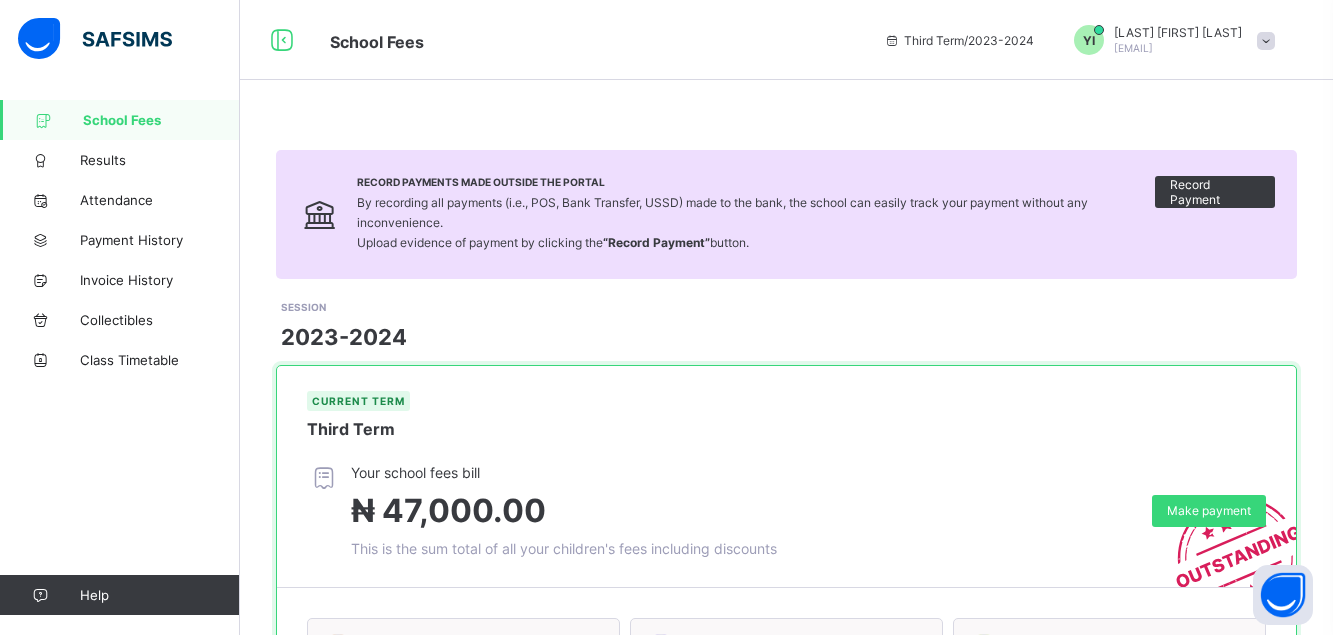 click on "Current term Third Term" at bounding box center [786, 415] 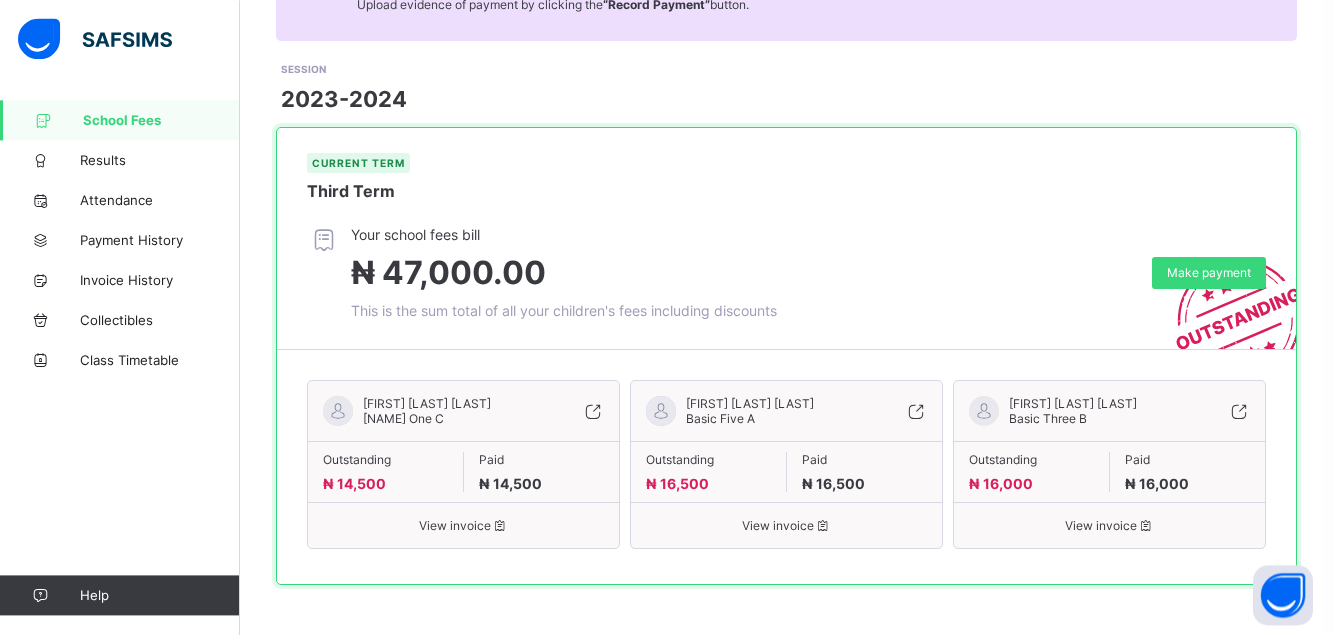 scroll, scrollTop: 254, scrollLeft: 0, axis: vertical 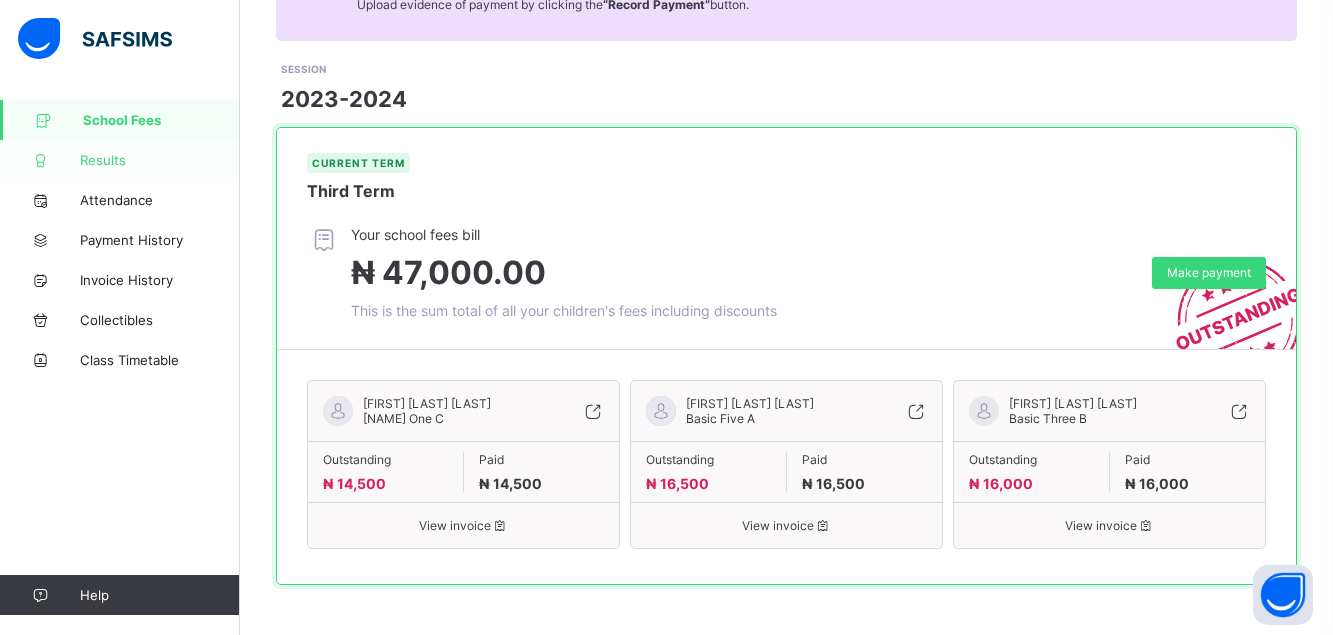 click on "Results" at bounding box center (160, 160) 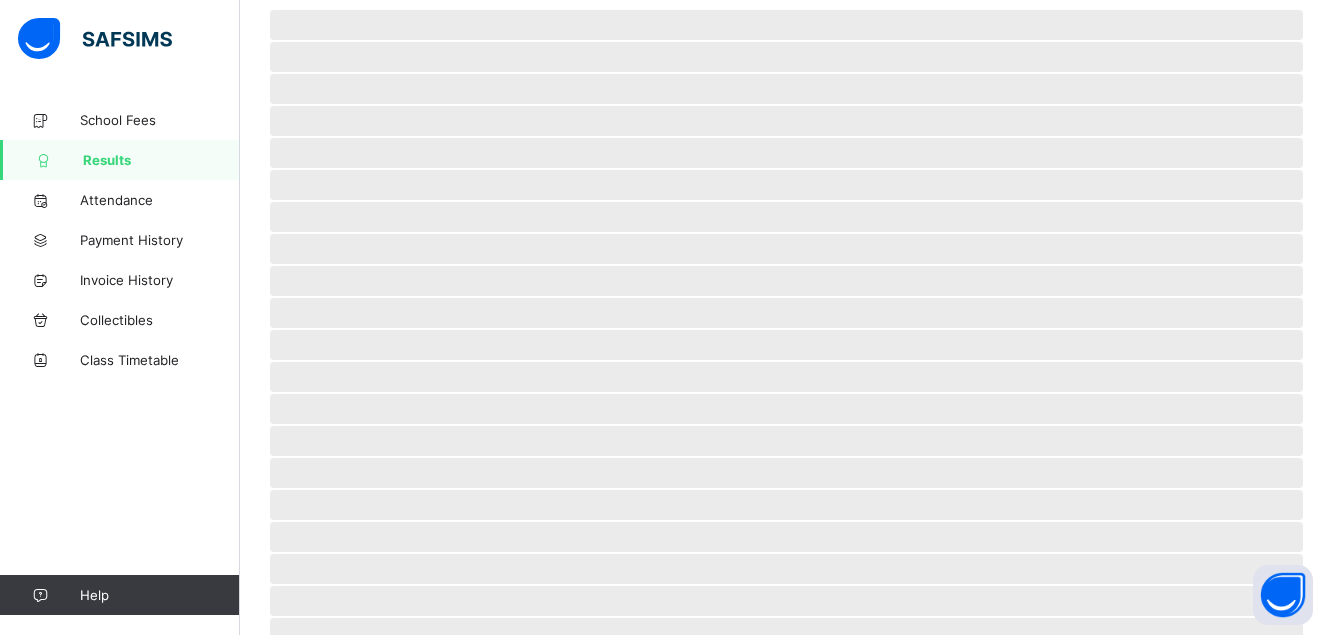 scroll, scrollTop: 11, scrollLeft: 0, axis: vertical 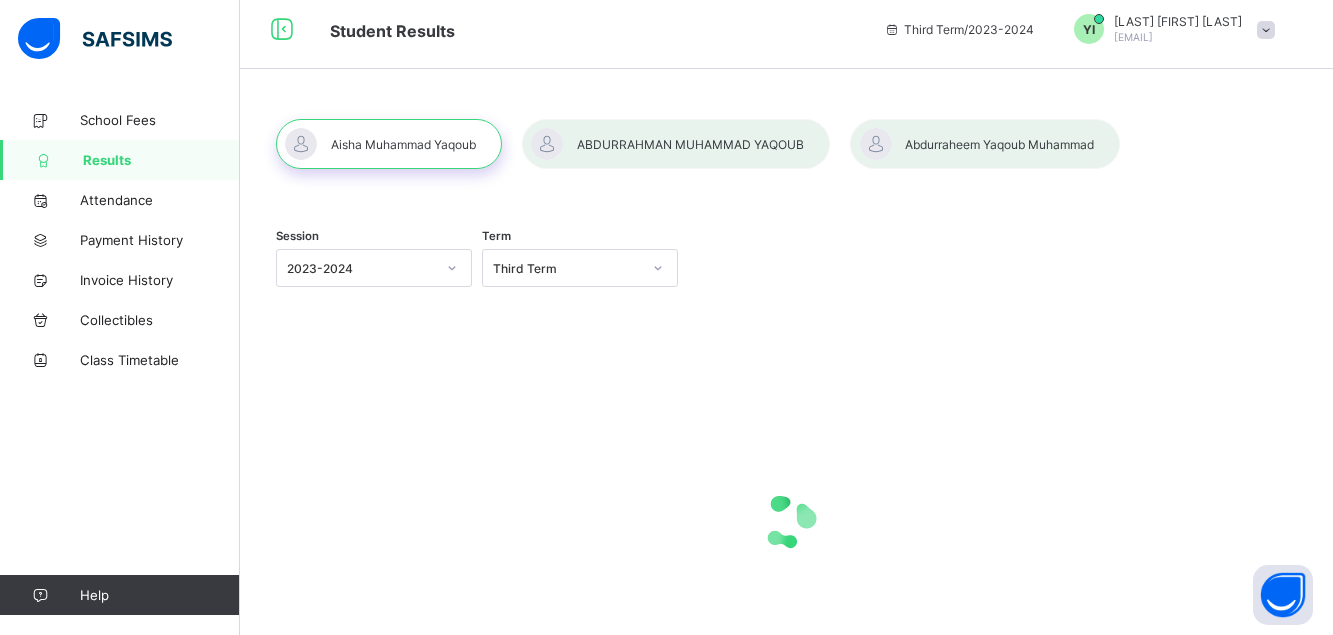 click at bounding box center [389, 144] 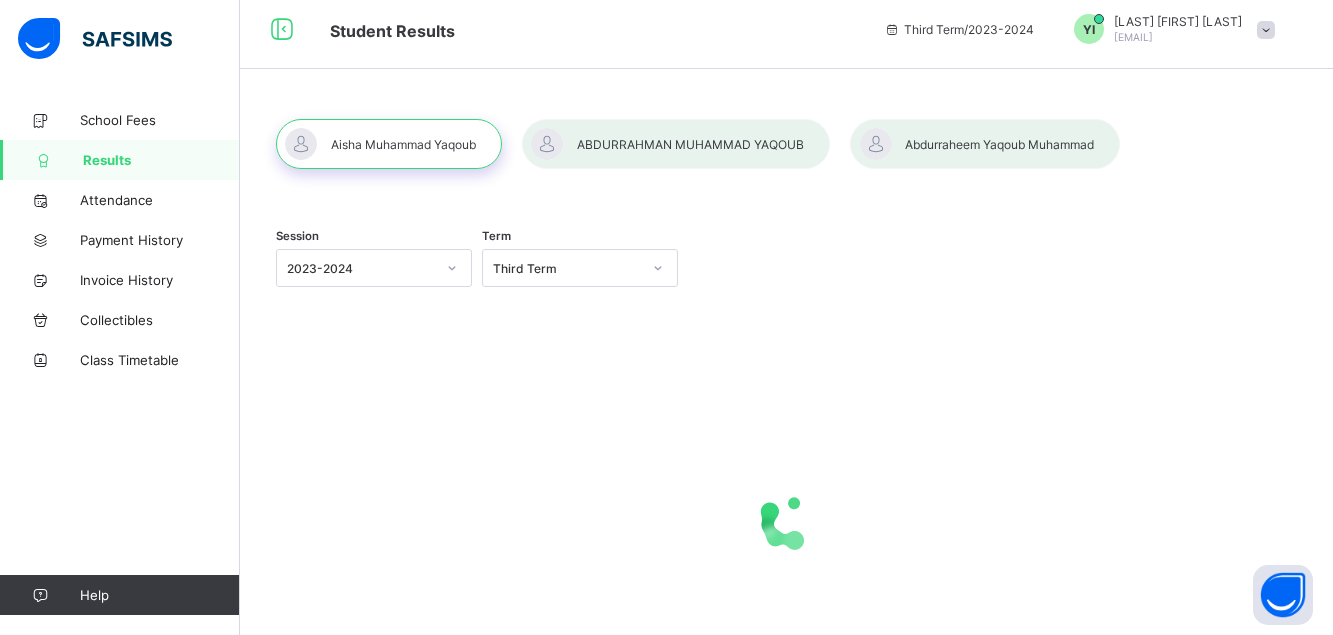click at bounding box center (676, 144) 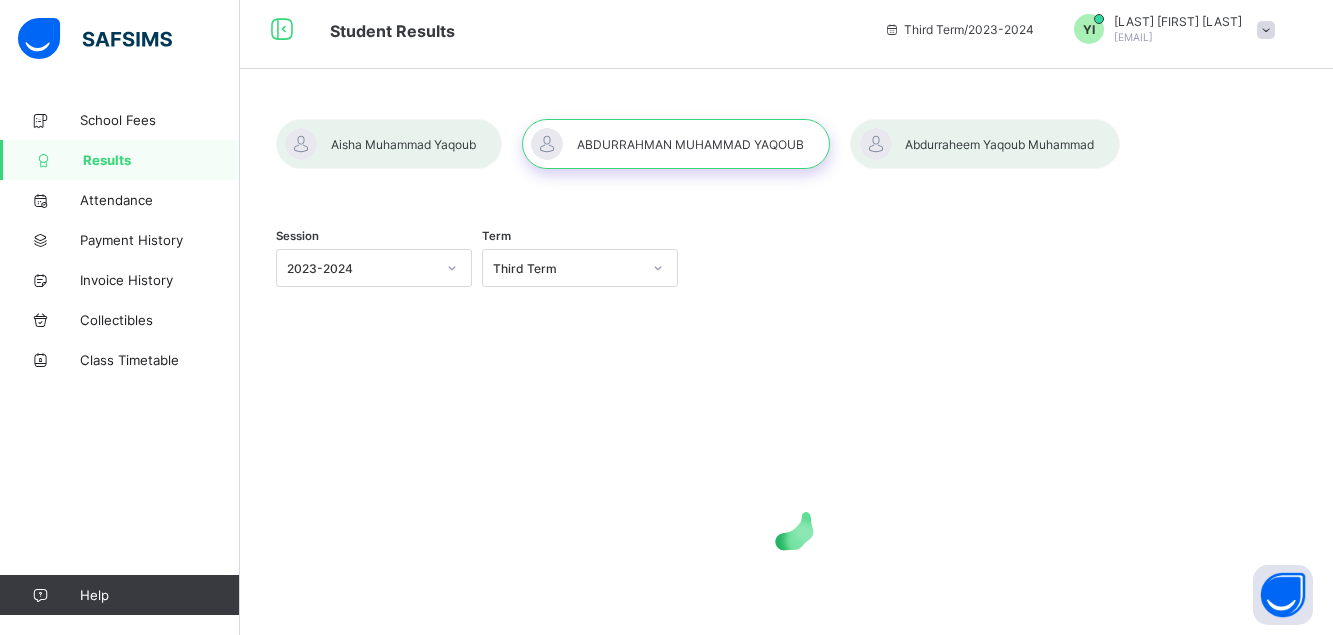 click at bounding box center [985, 144] 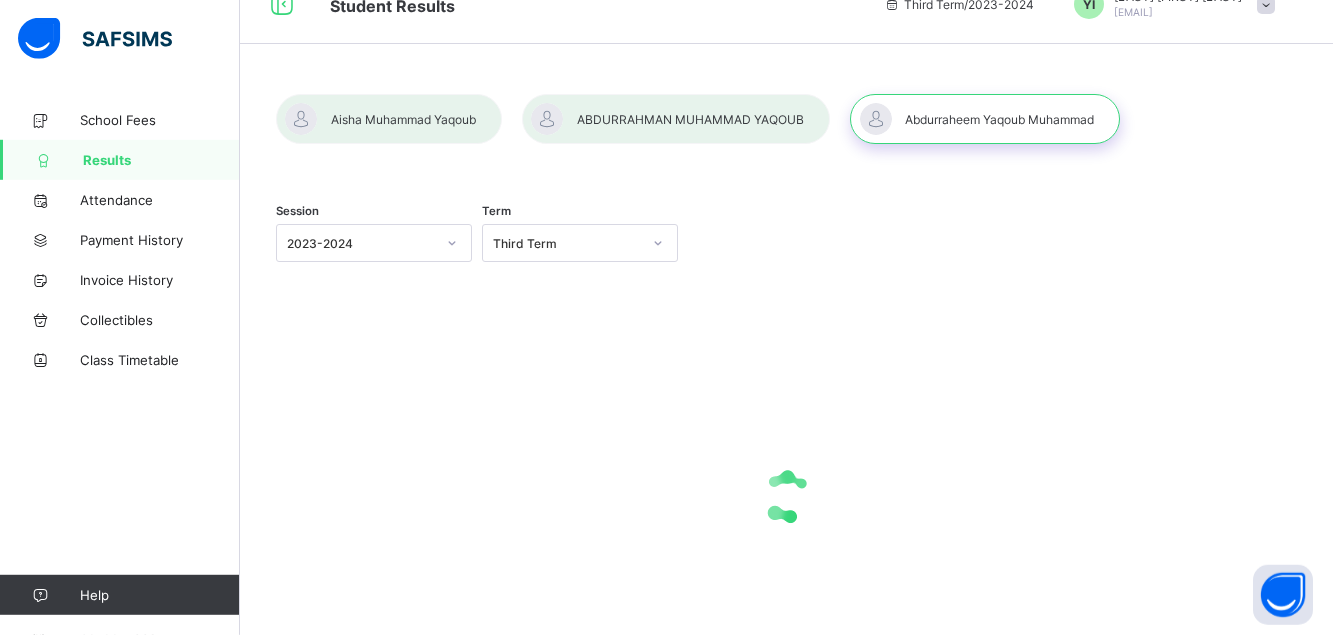 scroll, scrollTop: 0, scrollLeft: 0, axis: both 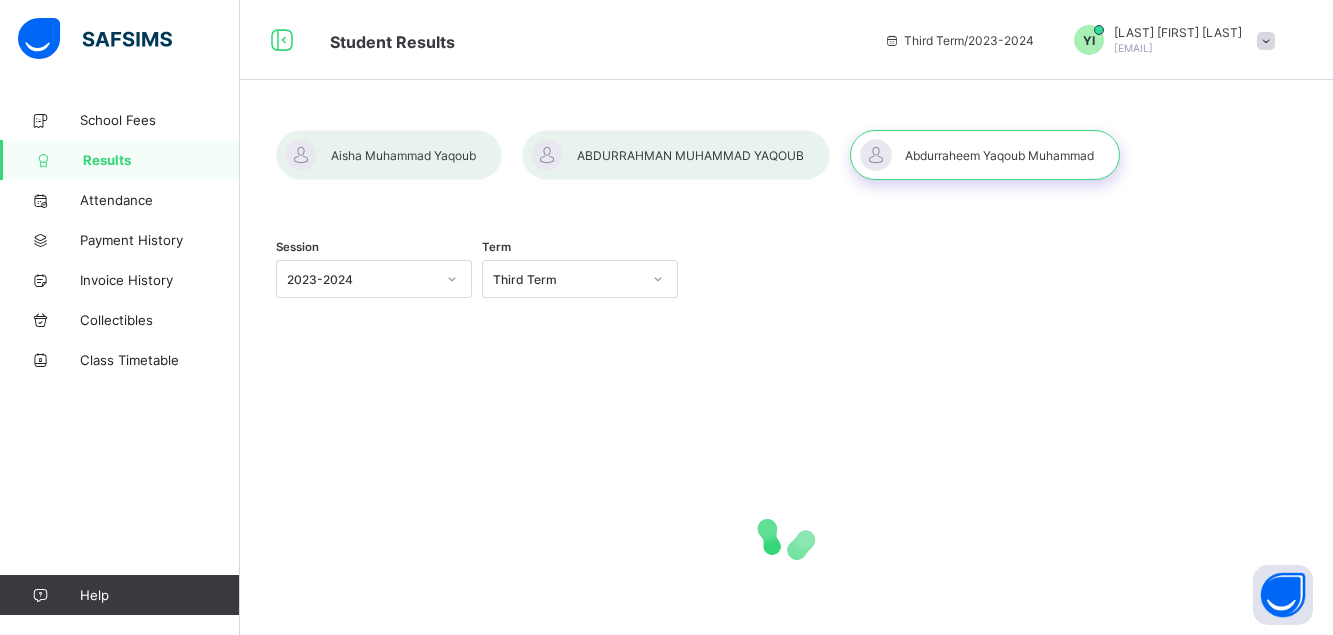 click at bounding box center (1266, 41) 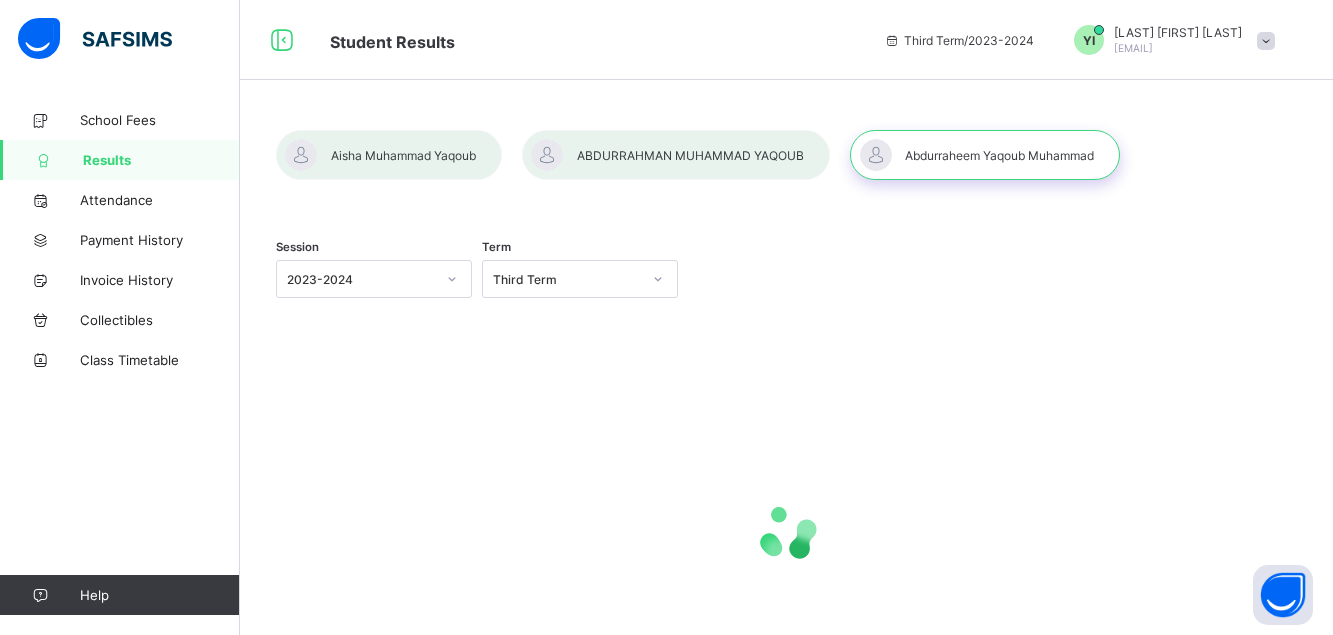 click on "Session 2023-2024 Term Third Term" at bounding box center [786, 281] 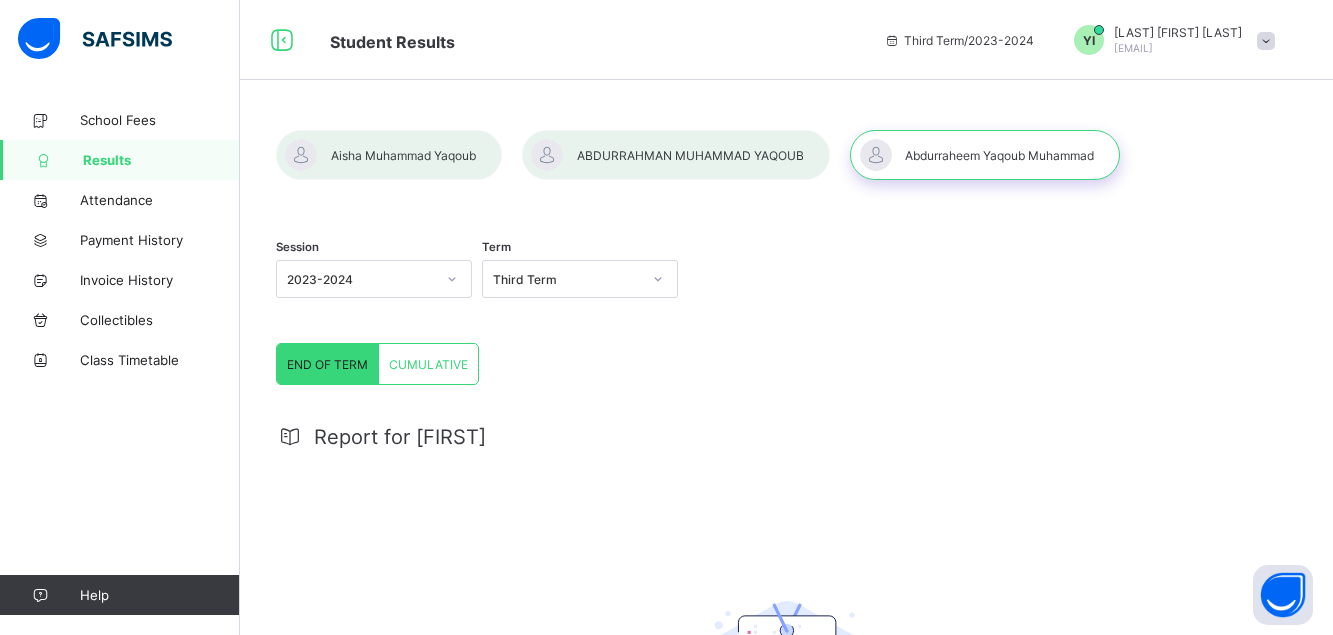 click on "Report for Abdurraheem  No Report Available This child has no report available for this term. View Previous Term's Result" at bounding box center [786, 665] 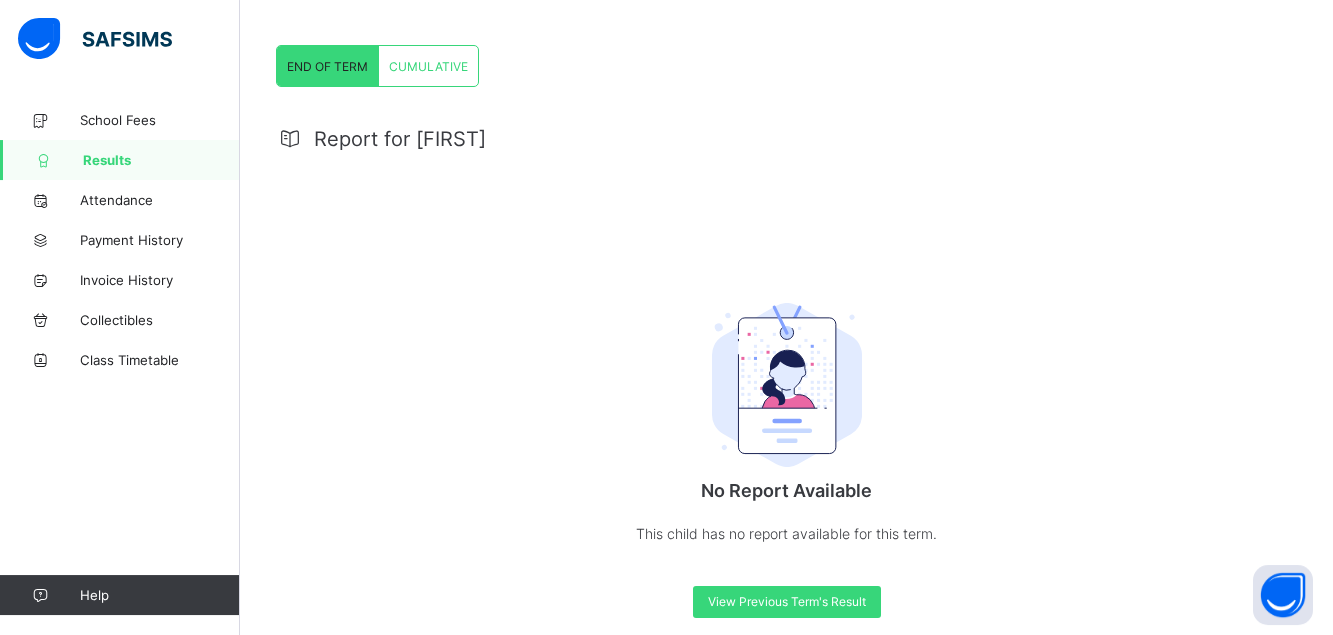 scroll, scrollTop: 322, scrollLeft: 0, axis: vertical 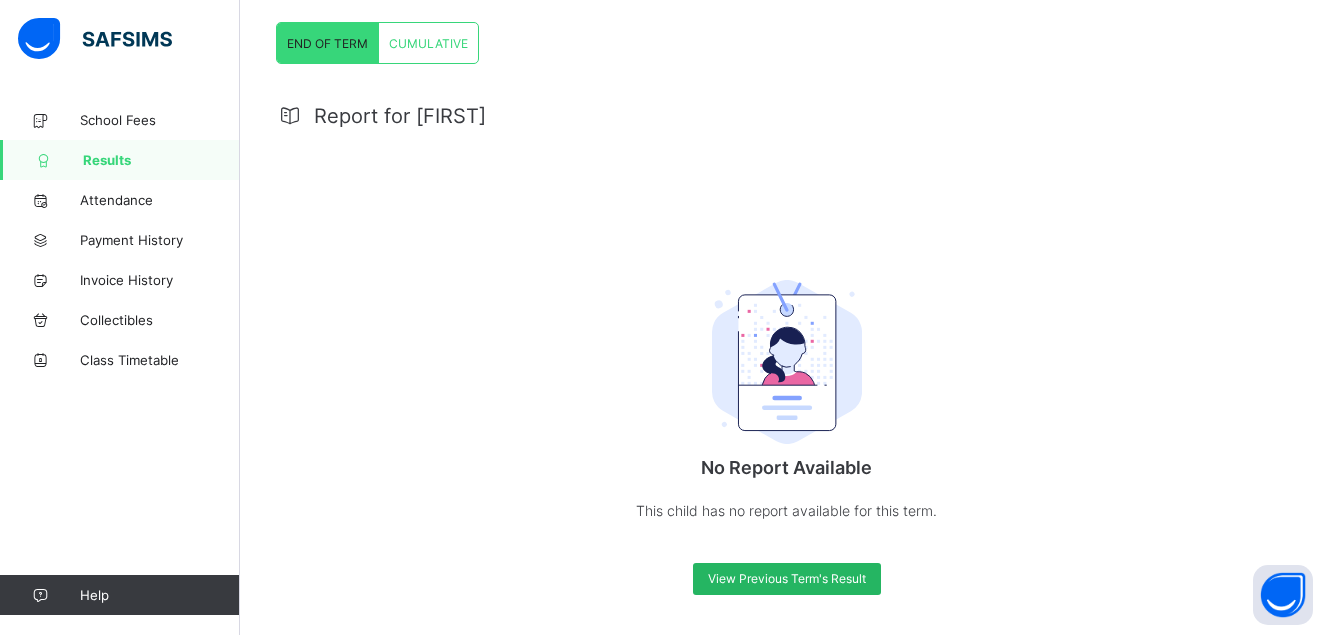 click on "View Previous Term's Result" at bounding box center [787, 578] 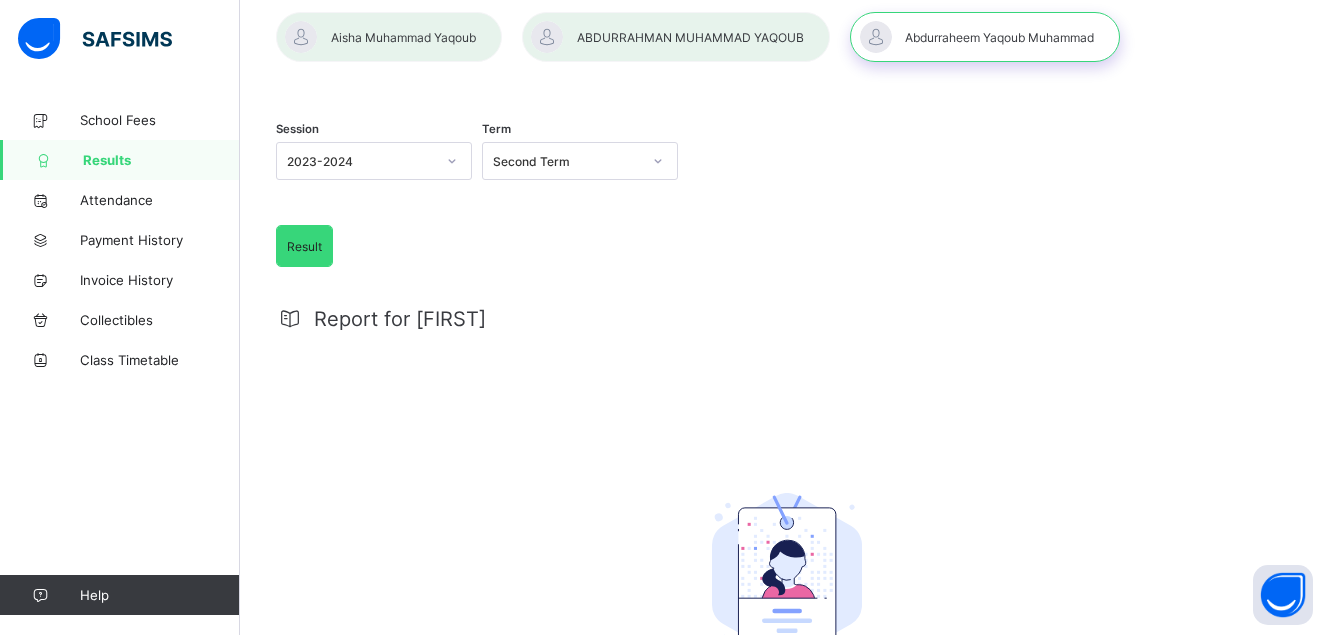 click on "Result" at bounding box center [304, 246] 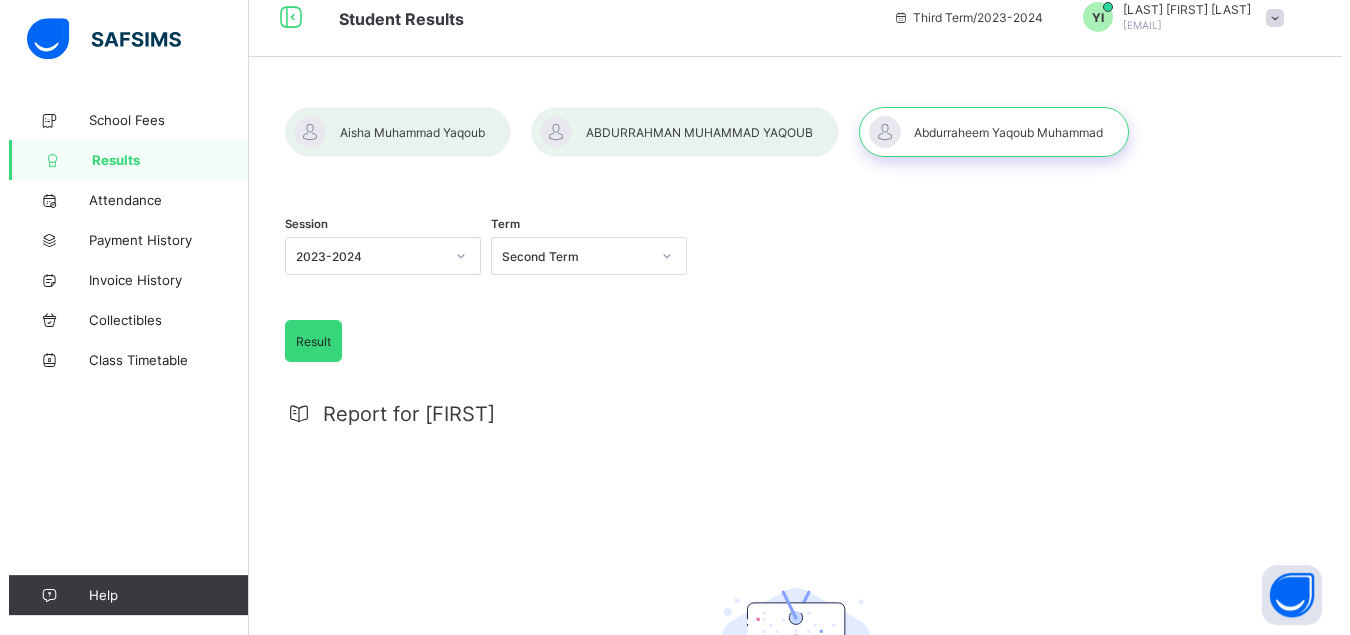 scroll, scrollTop: 0, scrollLeft: 0, axis: both 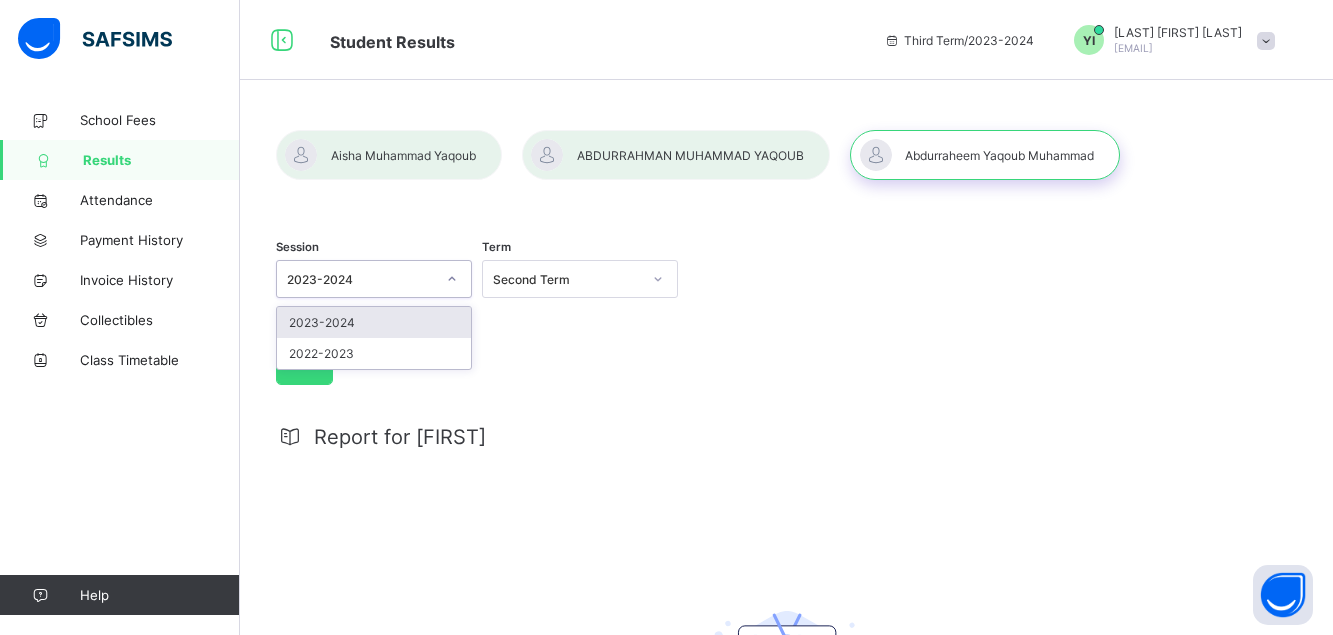click 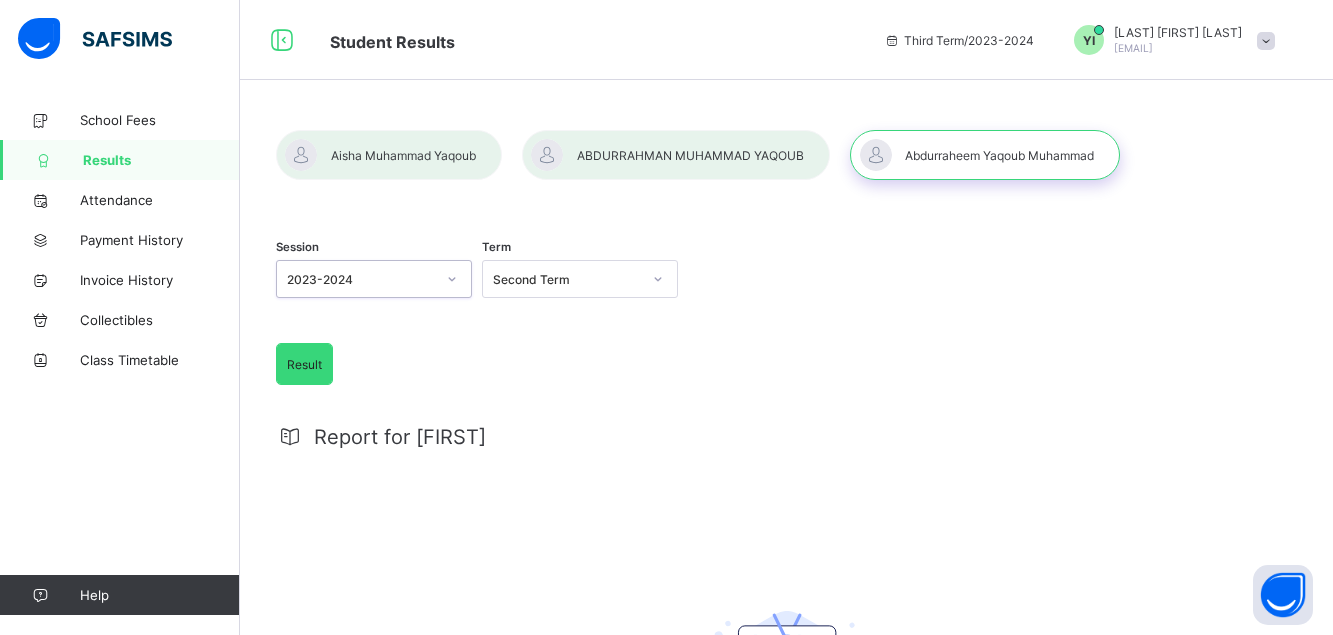 click at bounding box center (1266, 41) 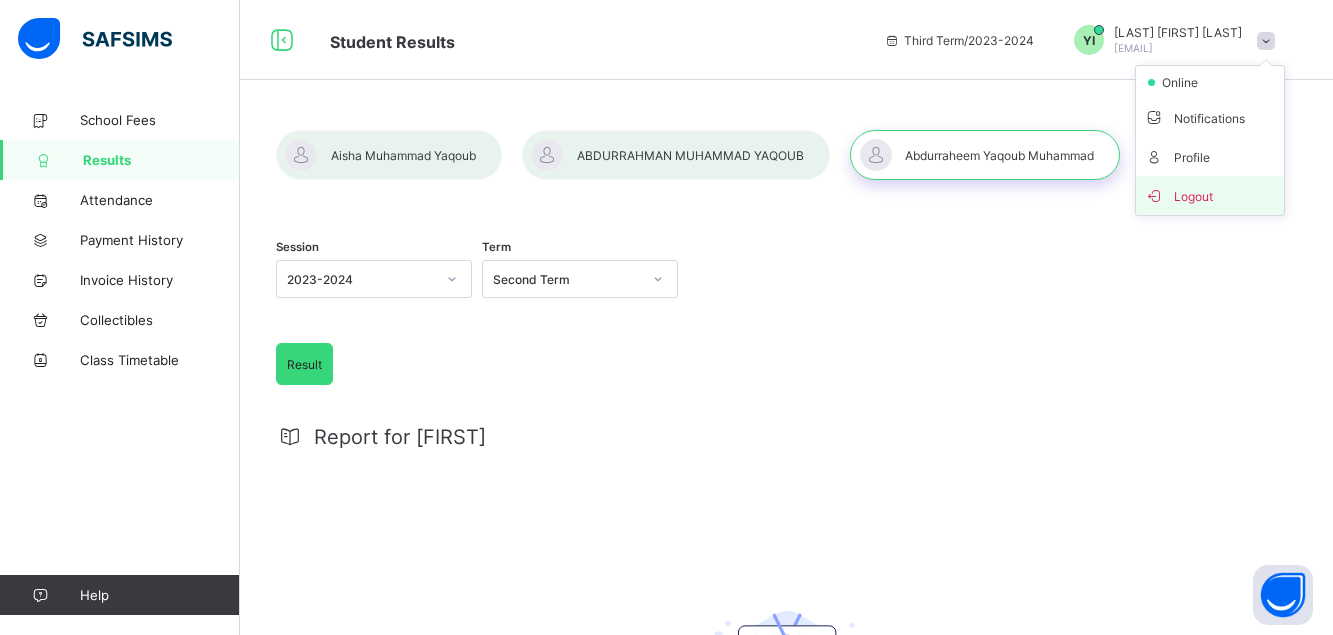 click on "Logout" at bounding box center (1210, 195) 